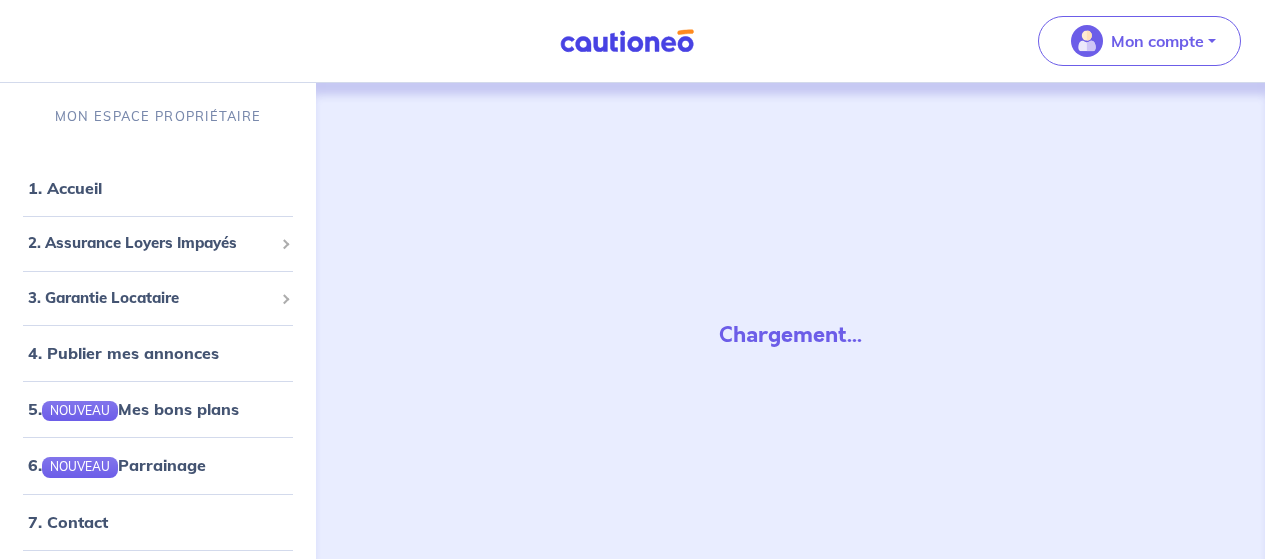 scroll, scrollTop: 0, scrollLeft: 0, axis: both 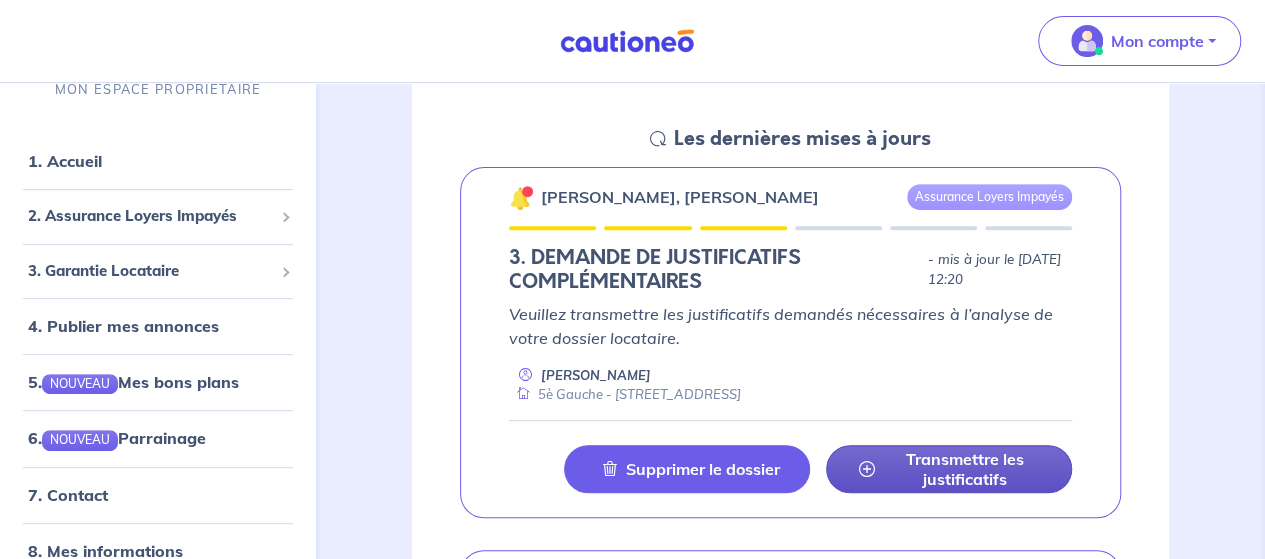 click on "Transmettre les justificatifs" at bounding box center (965, 469) 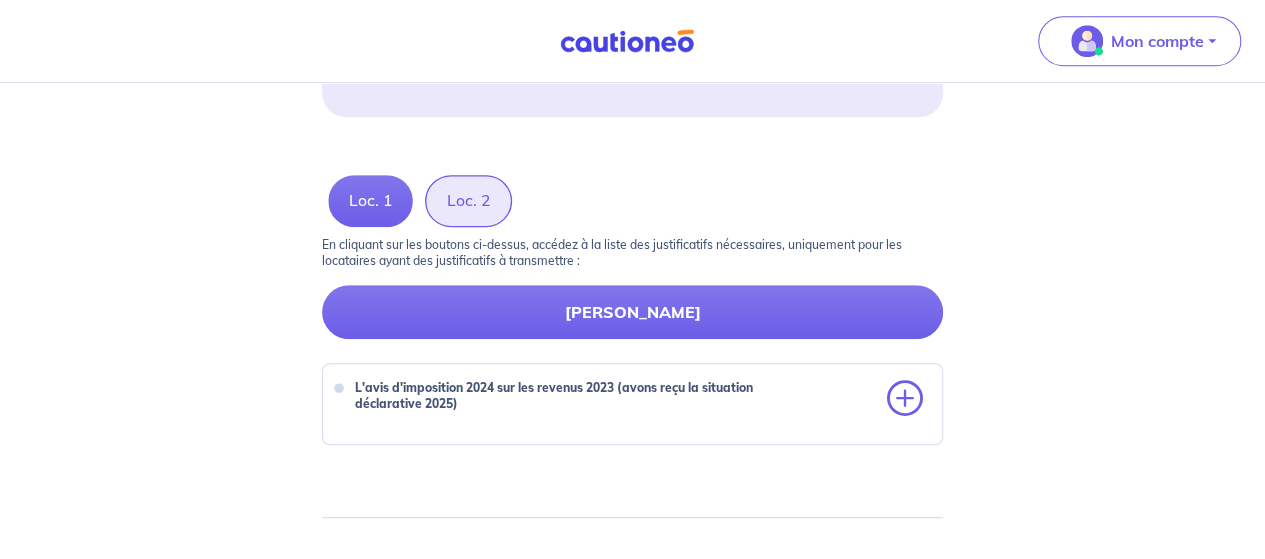 scroll, scrollTop: 600, scrollLeft: 0, axis: vertical 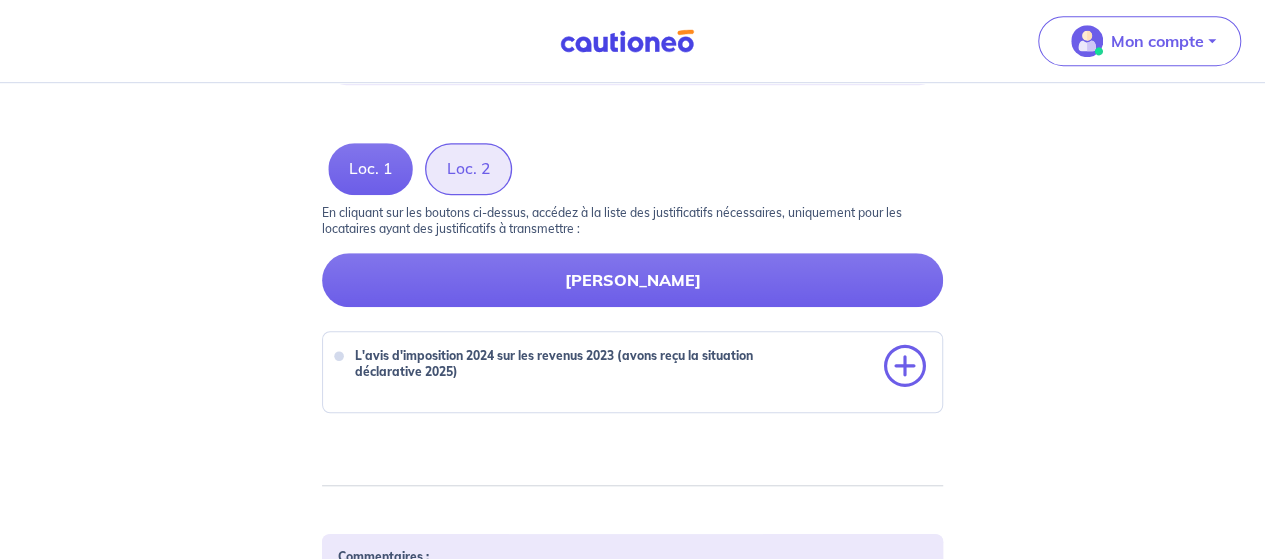 click at bounding box center [905, 367] 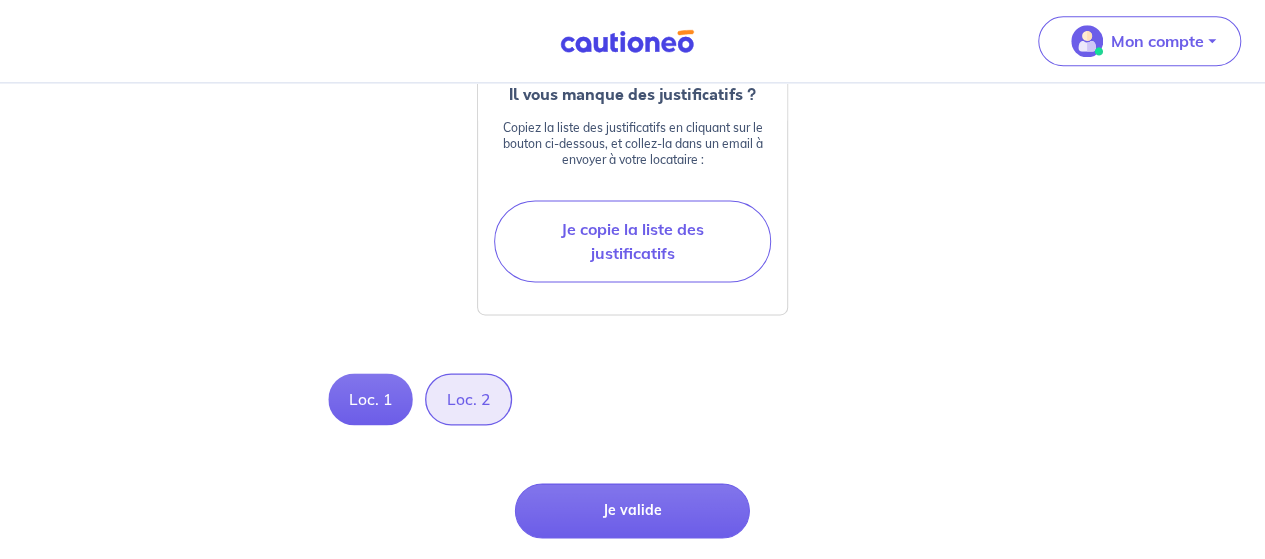 click on "Loc. 2" at bounding box center [468, 399] 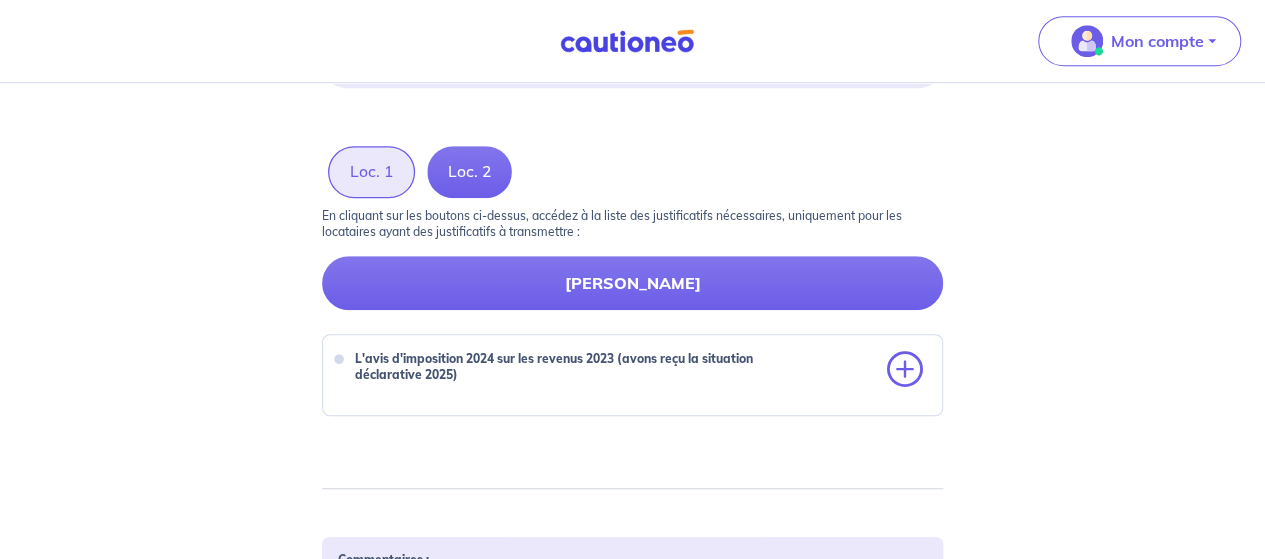 scroll, scrollTop: 600, scrollLeft: 0, axis: vertical 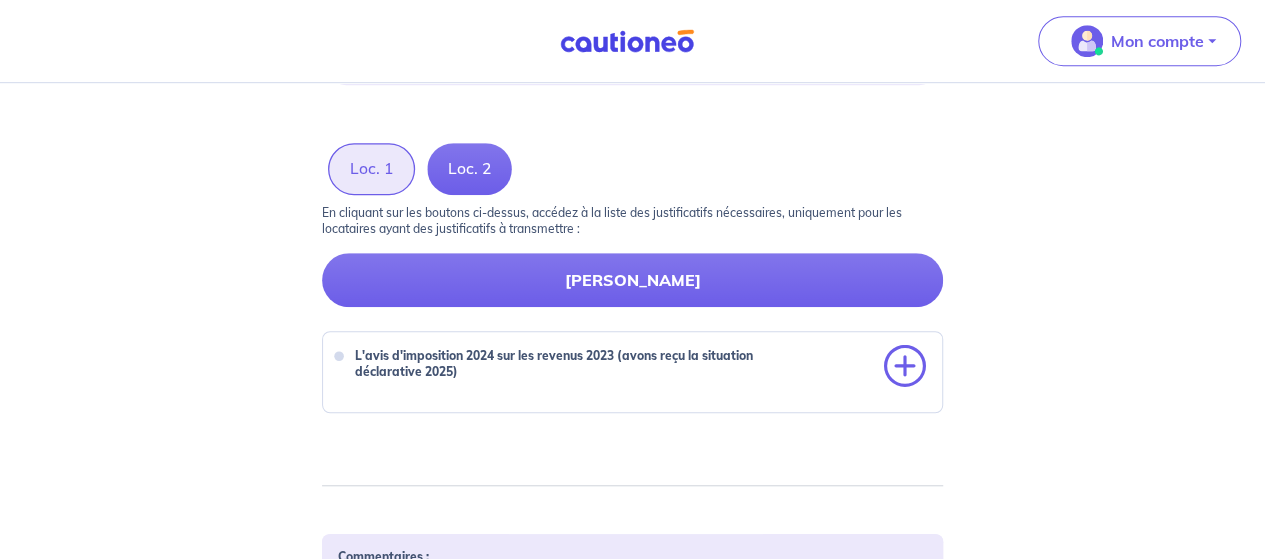 click at bounding box center (905, 367) 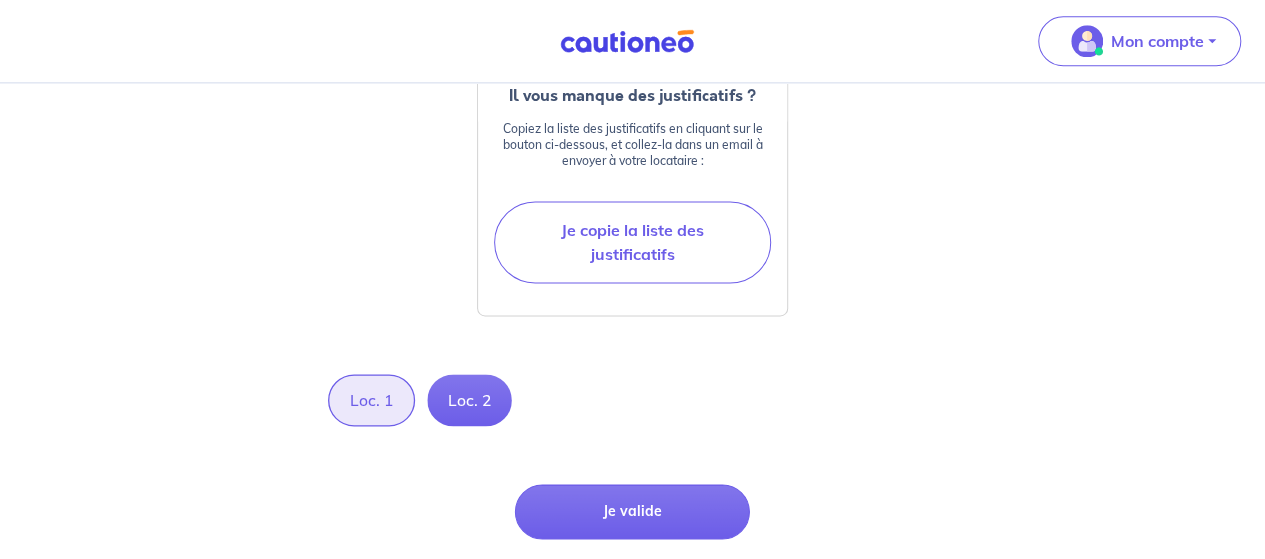 scroll, scrollTop: 1348, scrollLeft: 0, axis: vertical 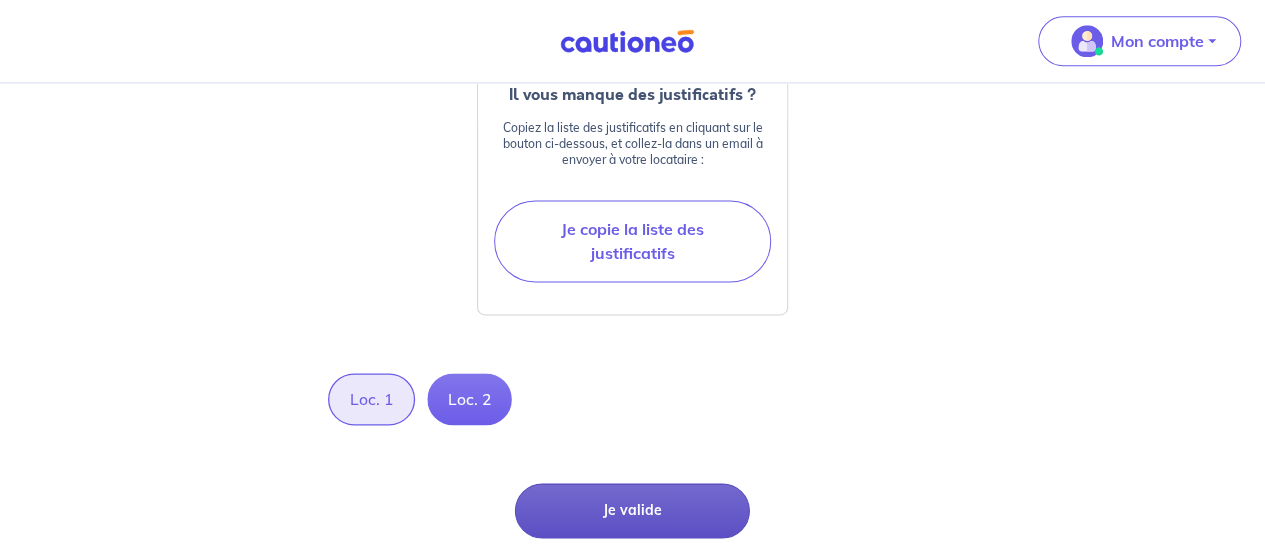 click on "Je valide" at bounding box center (632, 510) 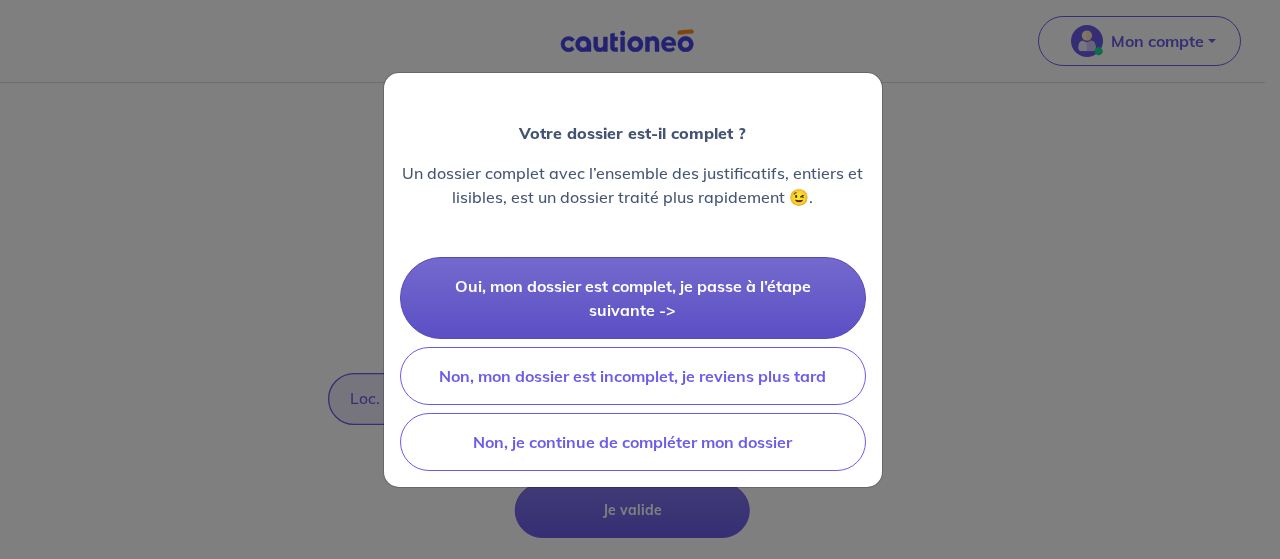 click on "Oui, mon dossier est complet, je passe à l’étape suivante ->" at bounding box center (633, 298) 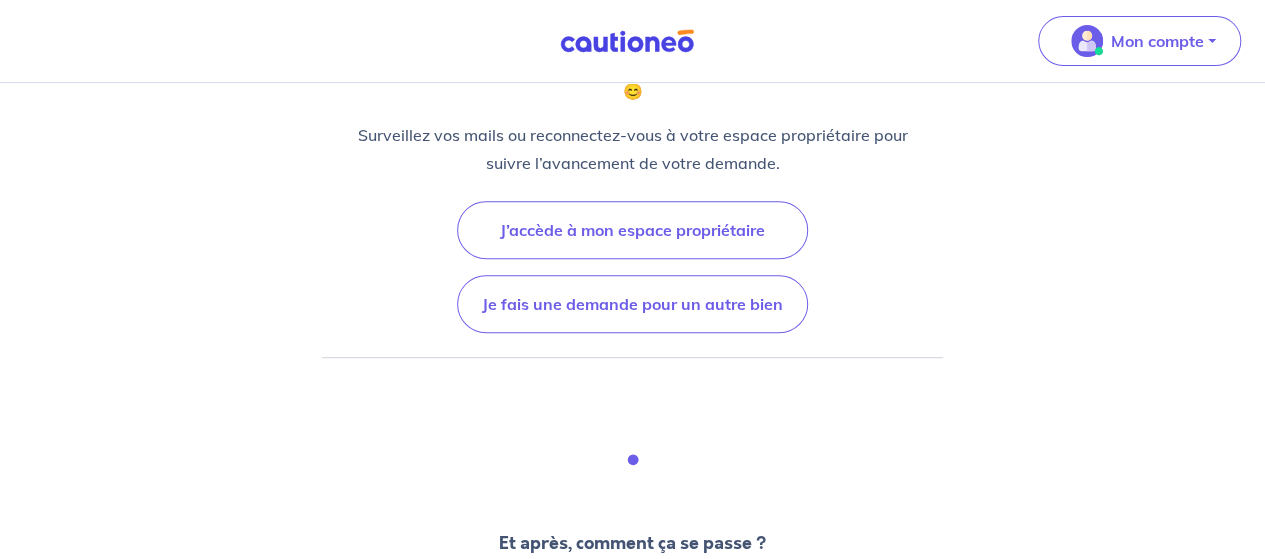 scroll, scrollTop: 100, scrollLeft: 0, axis: vertical 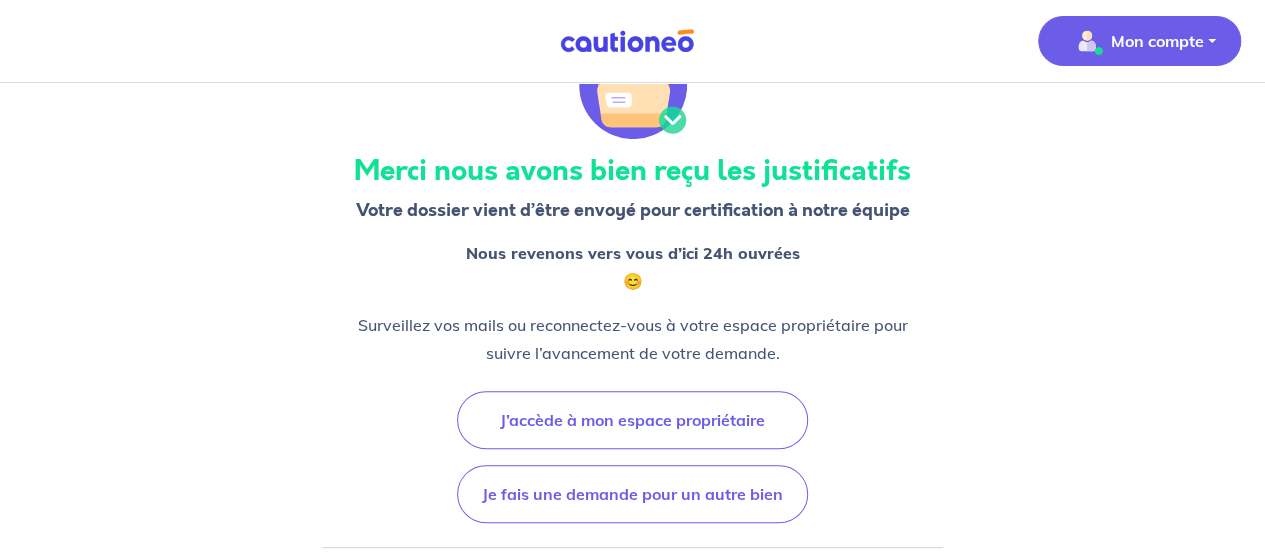click on "Mon compte" at bounding box center [1157, 41] 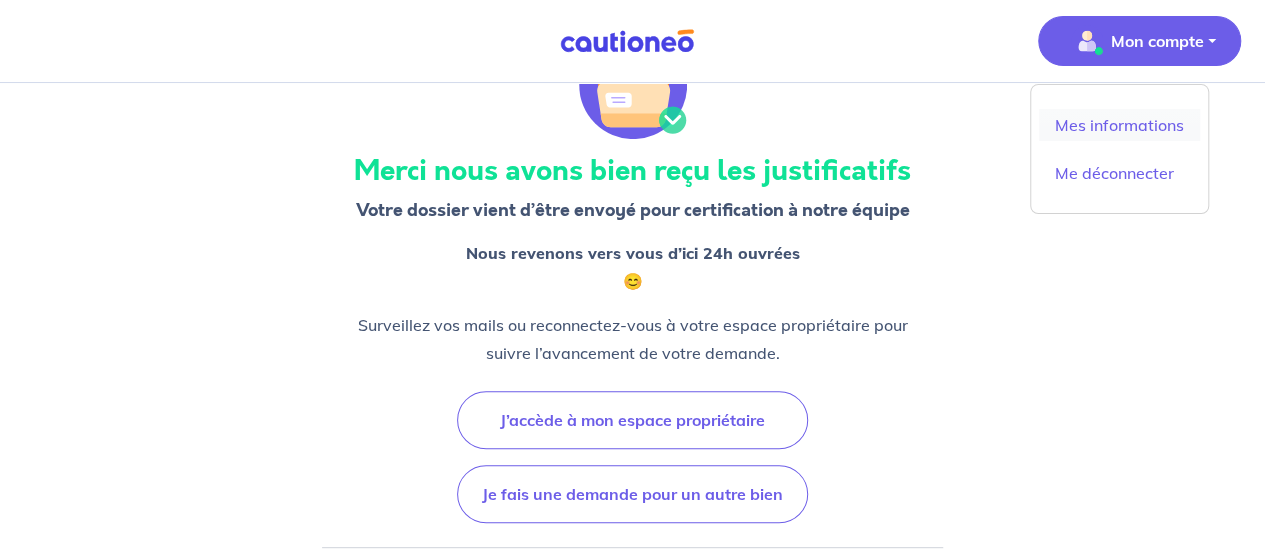 click on "Mes informations" at bounding box center [1119, 125] 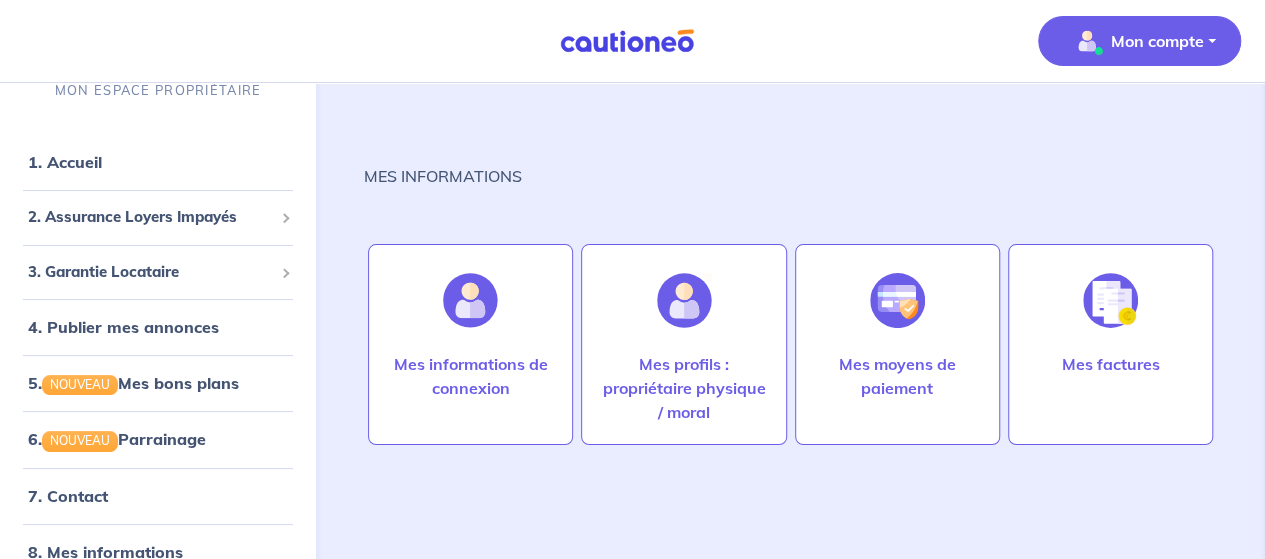 scroll, scrollTop: 0, scrollLeft: 0, axis: both 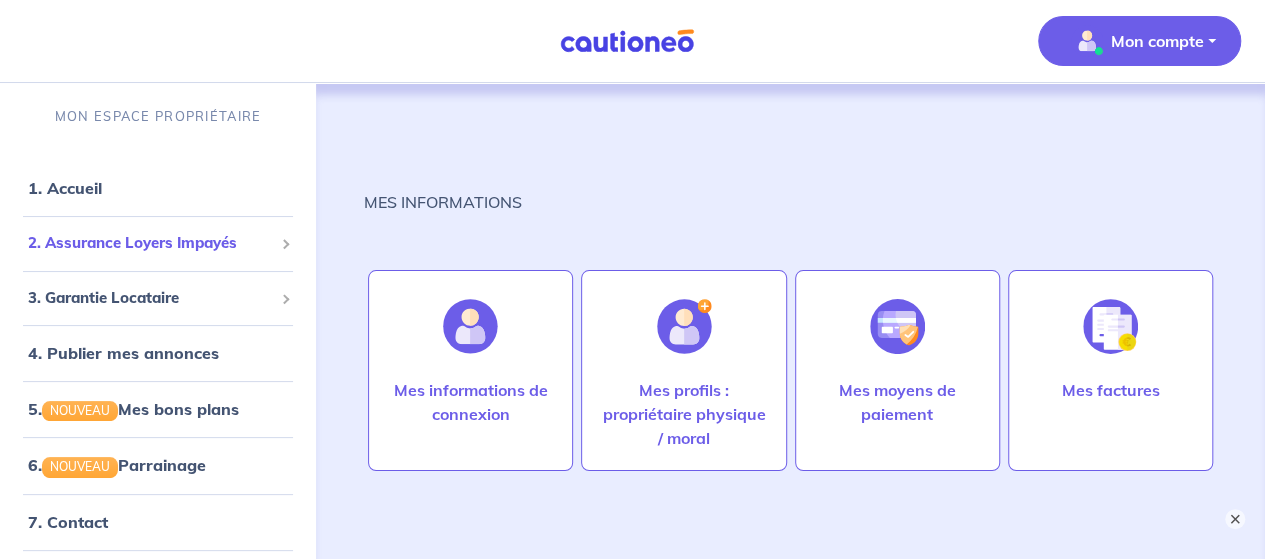 click on "2. Assurance Loyers Impayés" at bounding box center [150, 243] 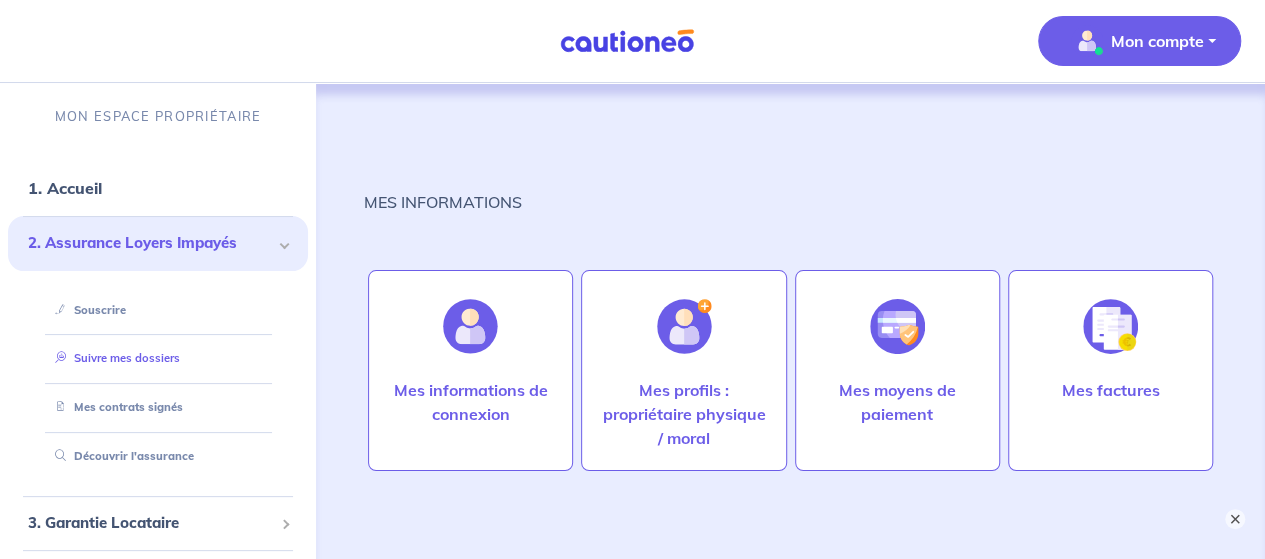 click on "Suivre mes dossiers" at bounding box center [113, 358] 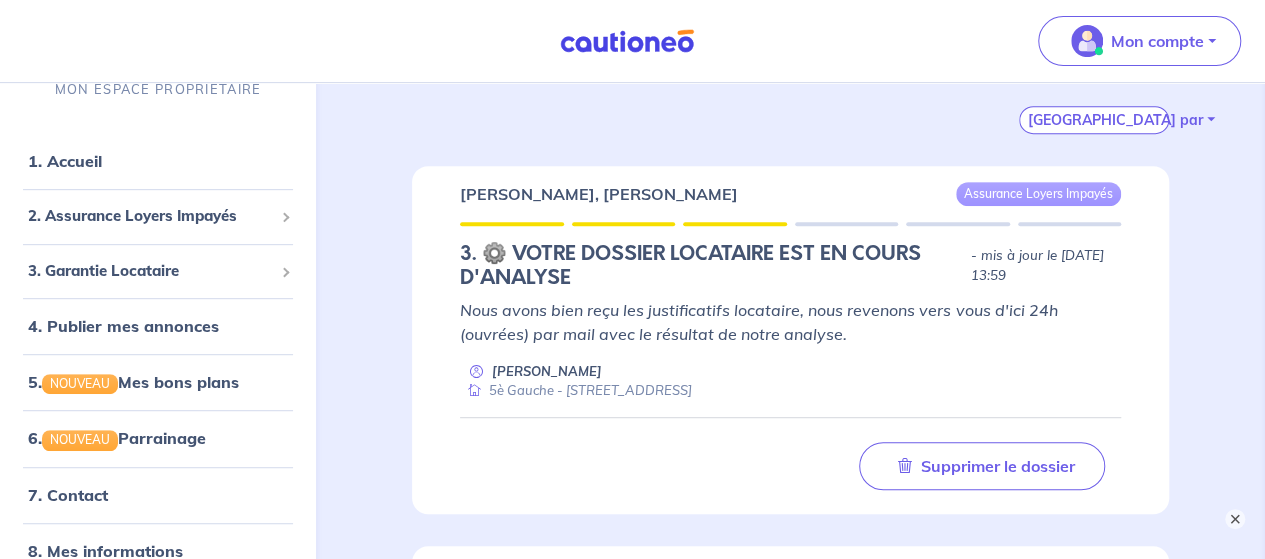 scroll, scrollTop: 300, scrollLeft: 0, axis: vertical 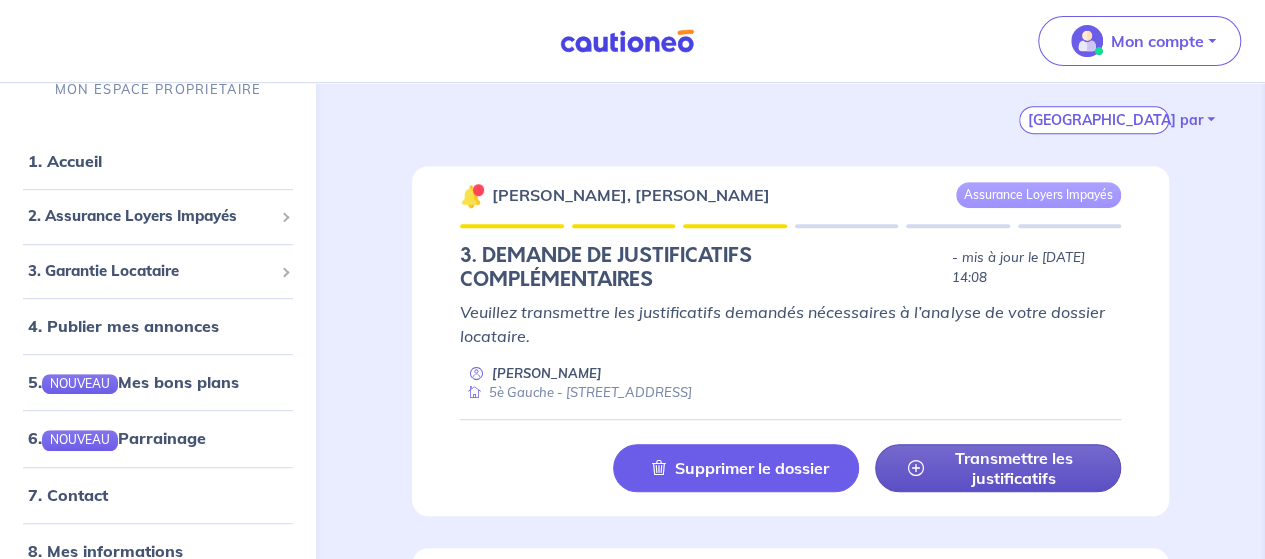 click on "Transmettre les justificatifs" at bounding box center (1014, 468) 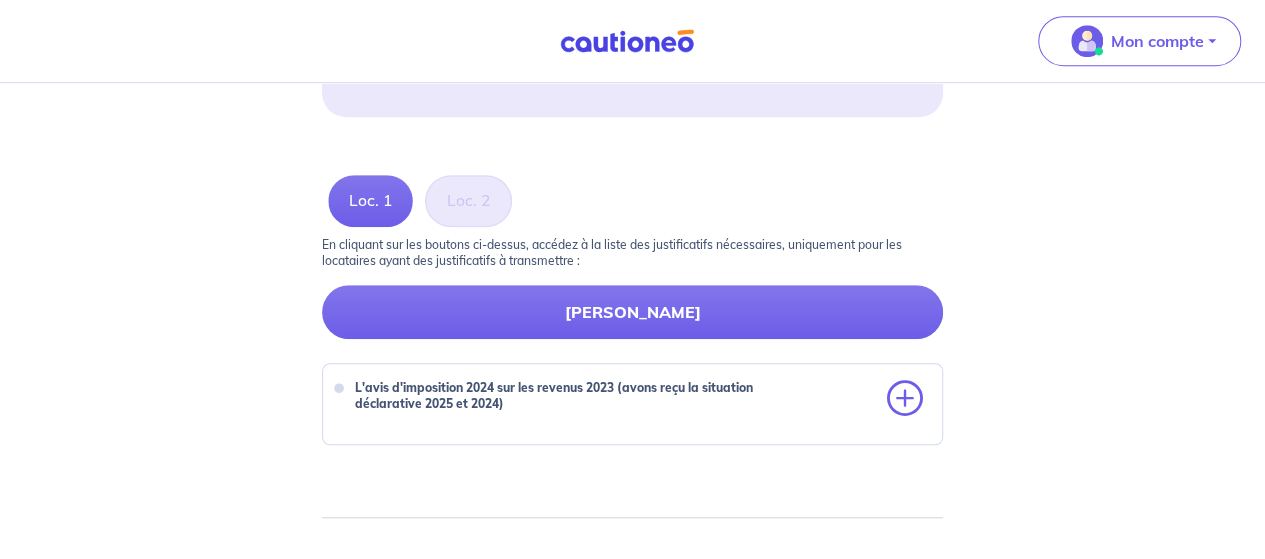 scroll, scrollTop: 600, scrollLeft: 0, axis: vertical 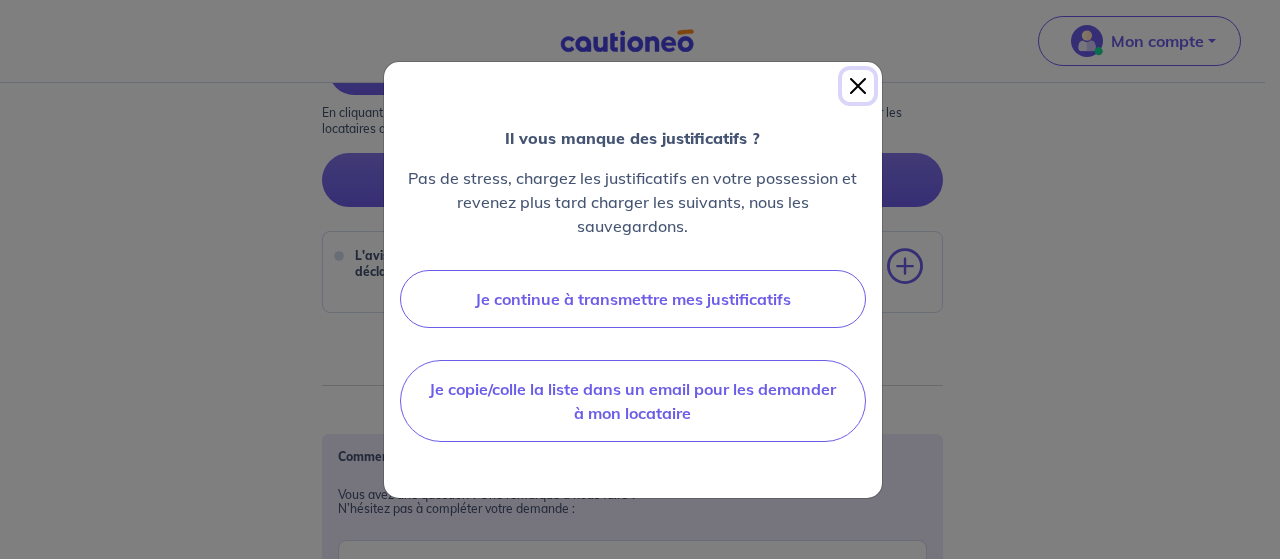 click at bounding box center [858, 86] 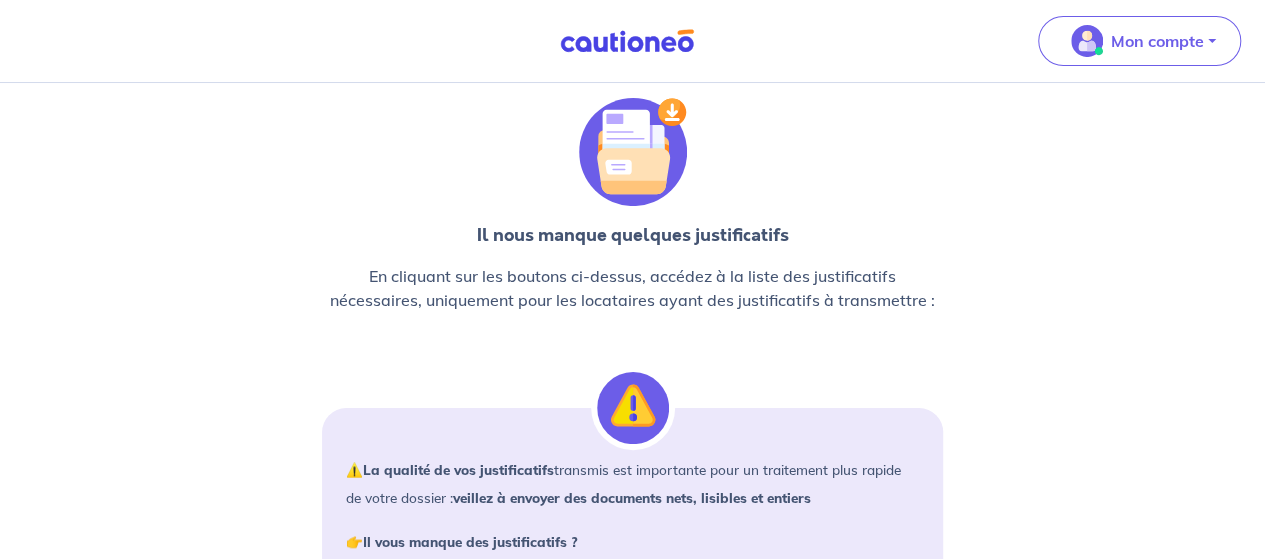 scroll, scrollTop: 0, scrollLeft: 0, axis: both 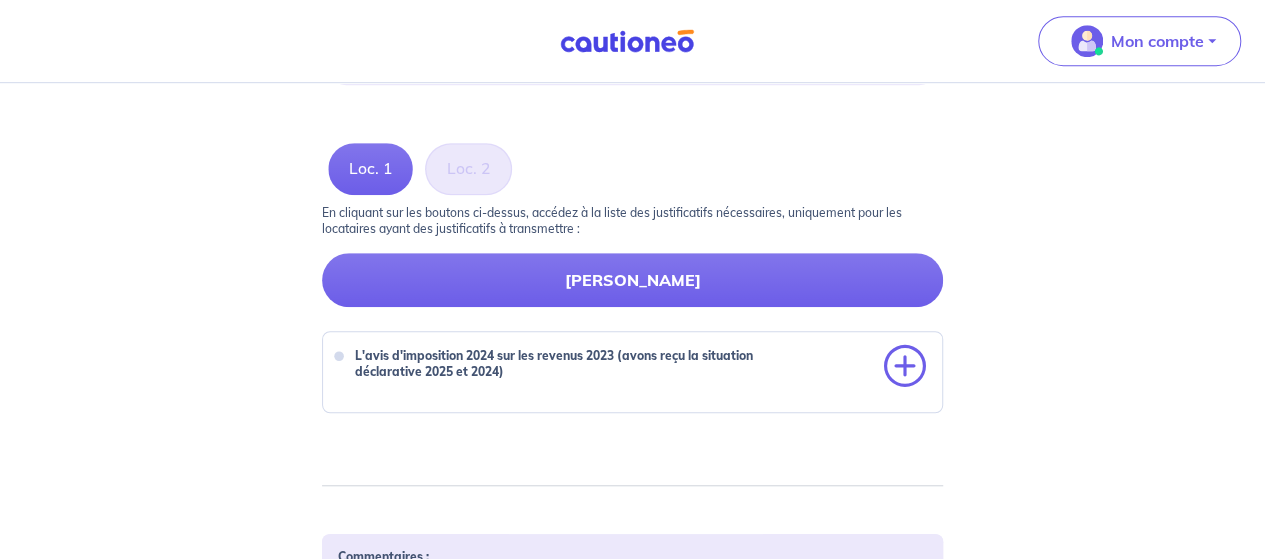 click at bounding box center [905, 367] 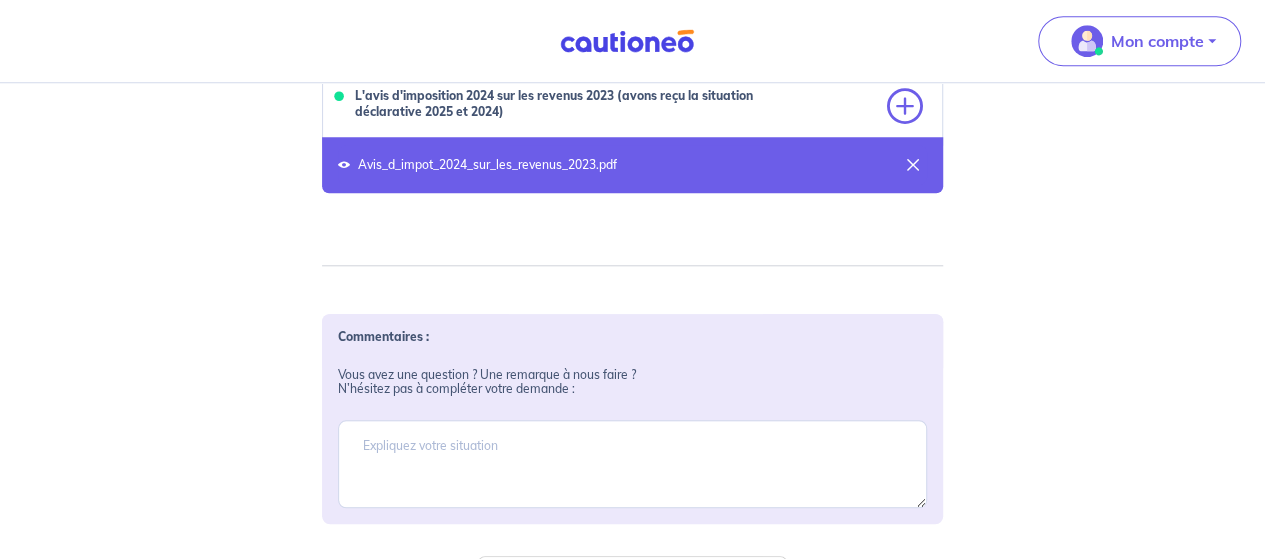 scroll, scrollTop: 900, scrollLeft: 0, axis: vertical 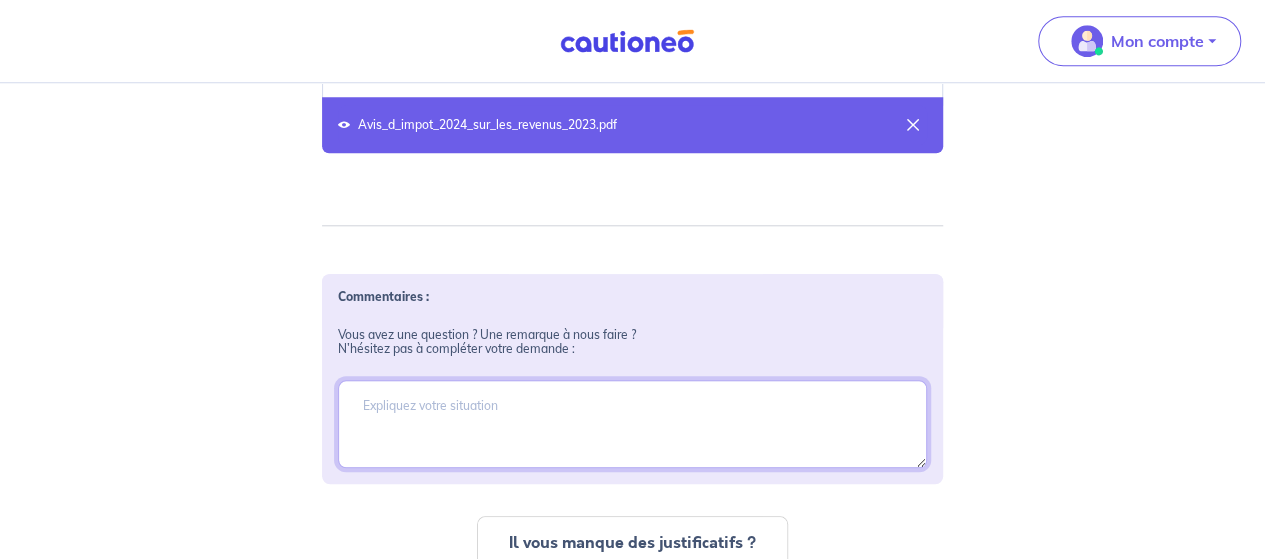 click at bounding box center (632, 424) 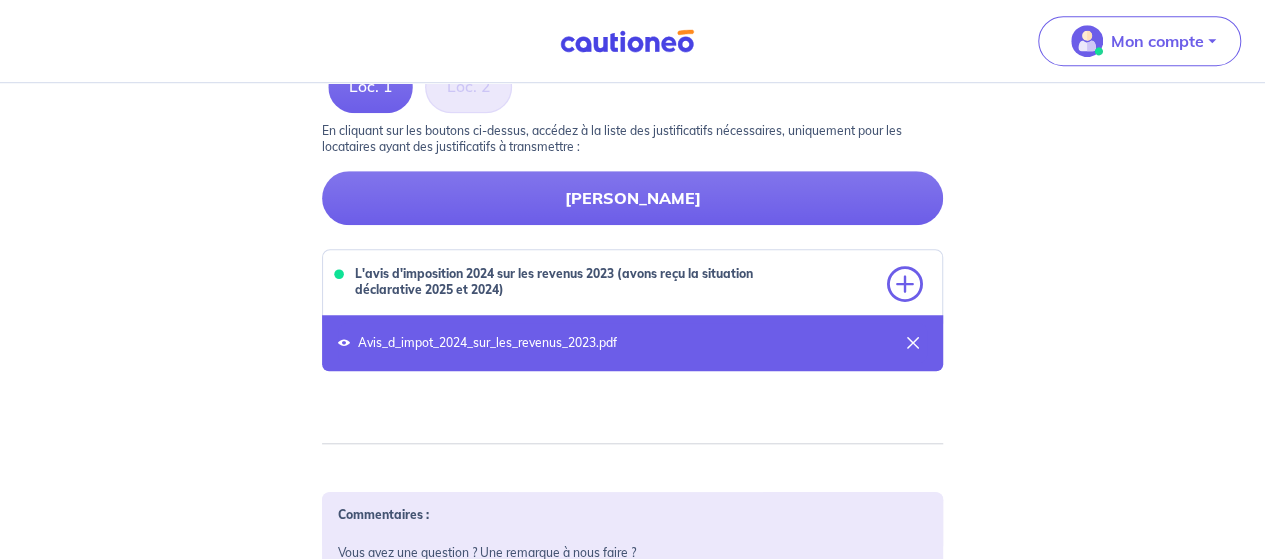 scroll, scrollTop: 500, scrollLeft: 0, axis: vertical 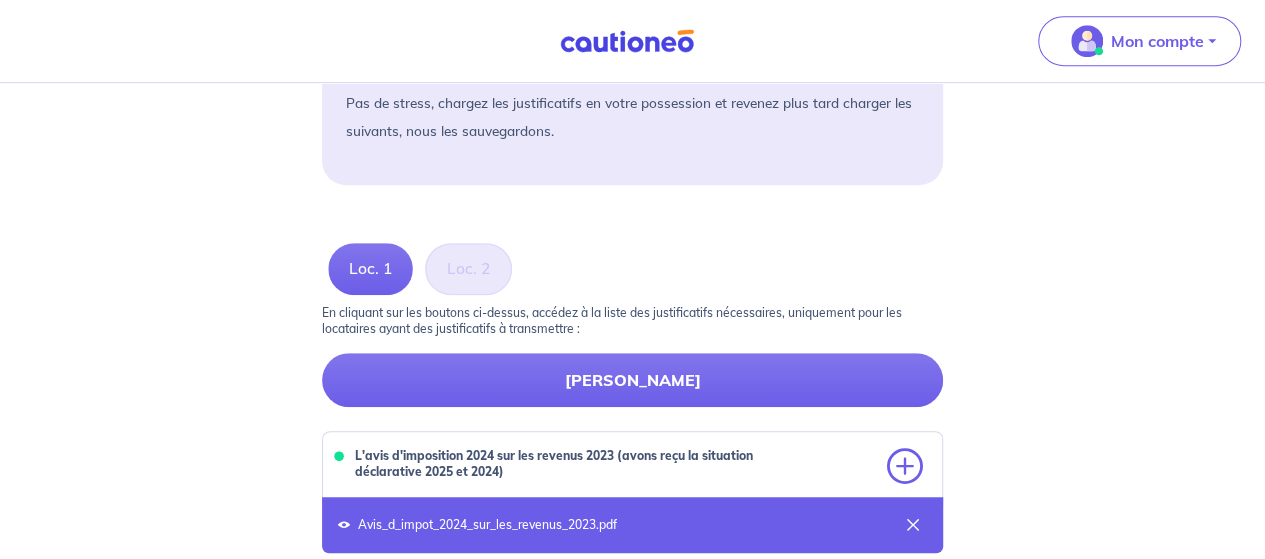 type on "Désolé pour les mauvais documents. Et merci pour votre réactivité" 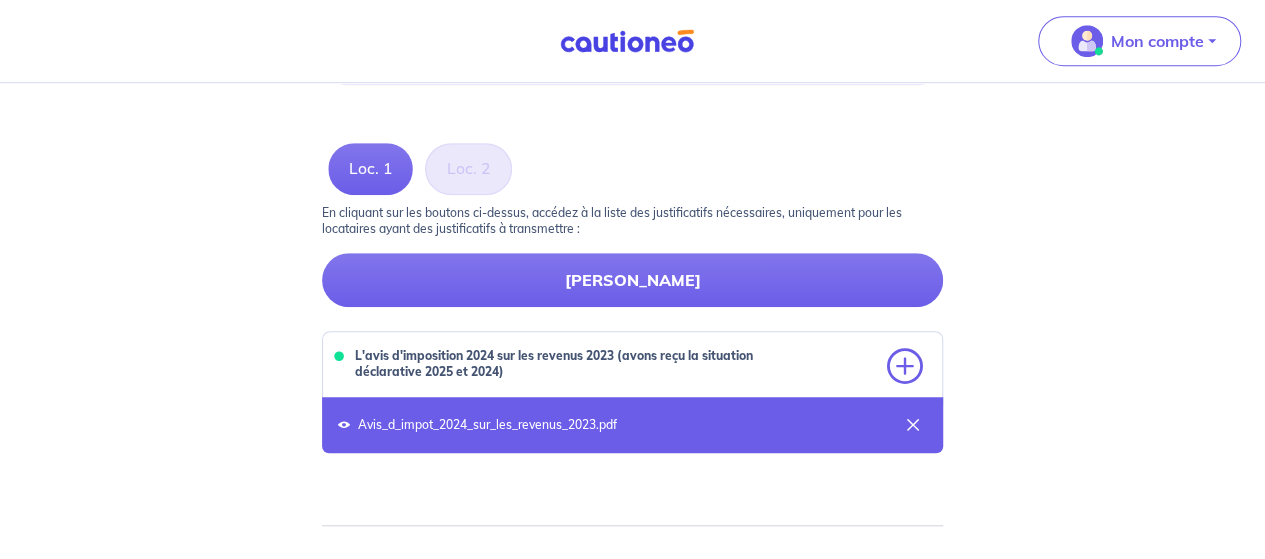click on "Loc. 1" at bounding box center [371, 169] 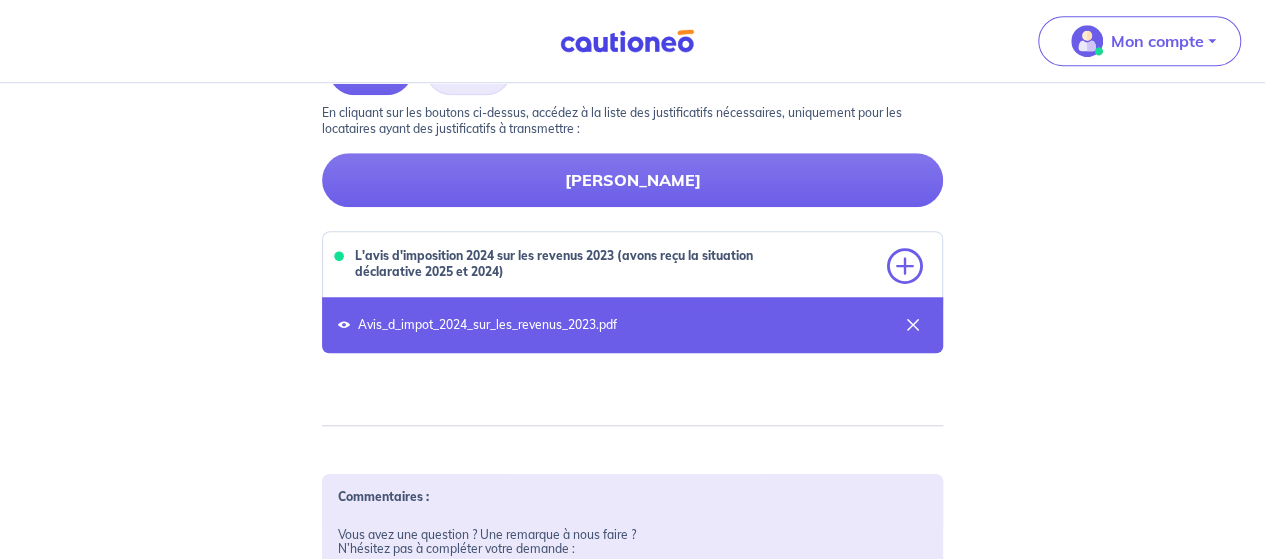 scroll, scrollTop: 600, scrollLeft: 0, axis: vertical 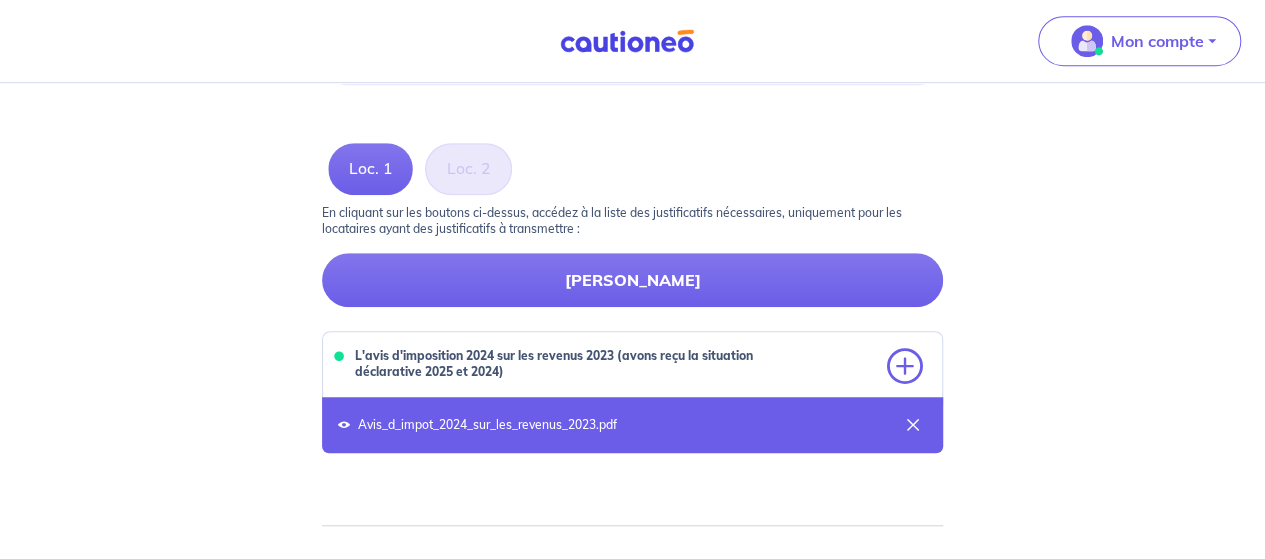 click on "Loc. 2" at bounding box center [468, 169] 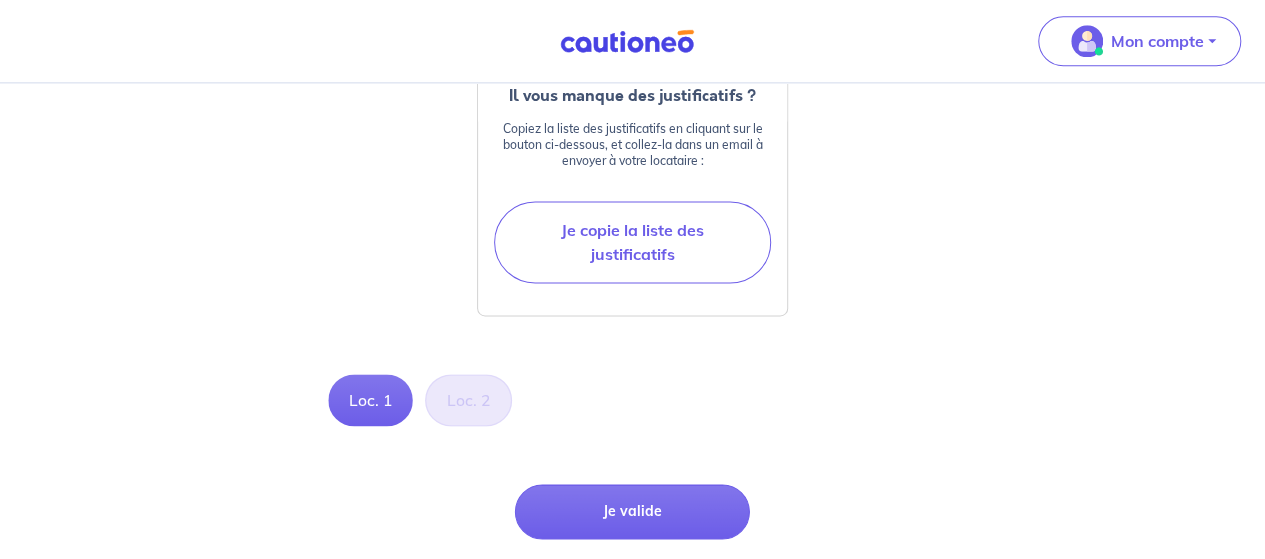 scroll, scrollTop: 1348, scrollLeft: 0, axis: vertical 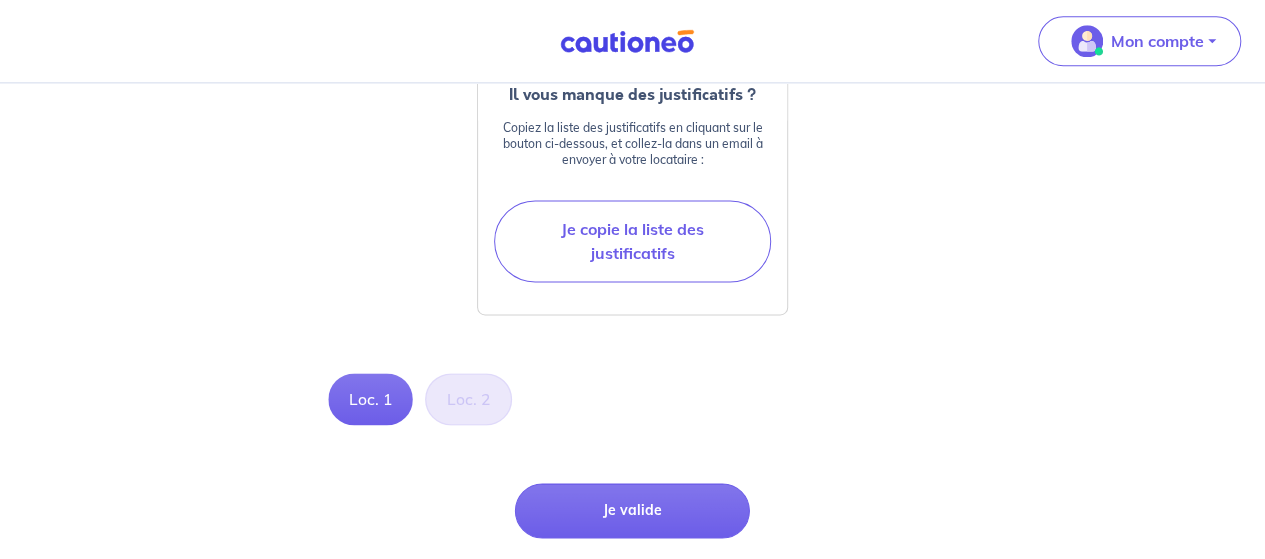 click on "Loc. 2" at bounding box center [468, 399] 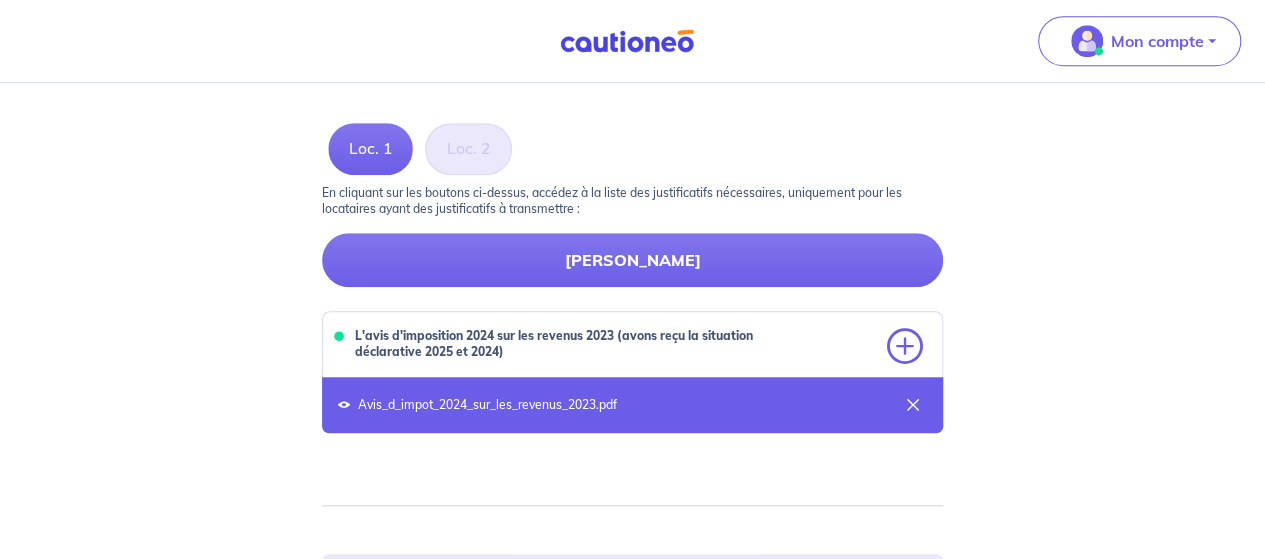 scroll, scrollTop: 648, scrollLeft: 0, axis: vertical 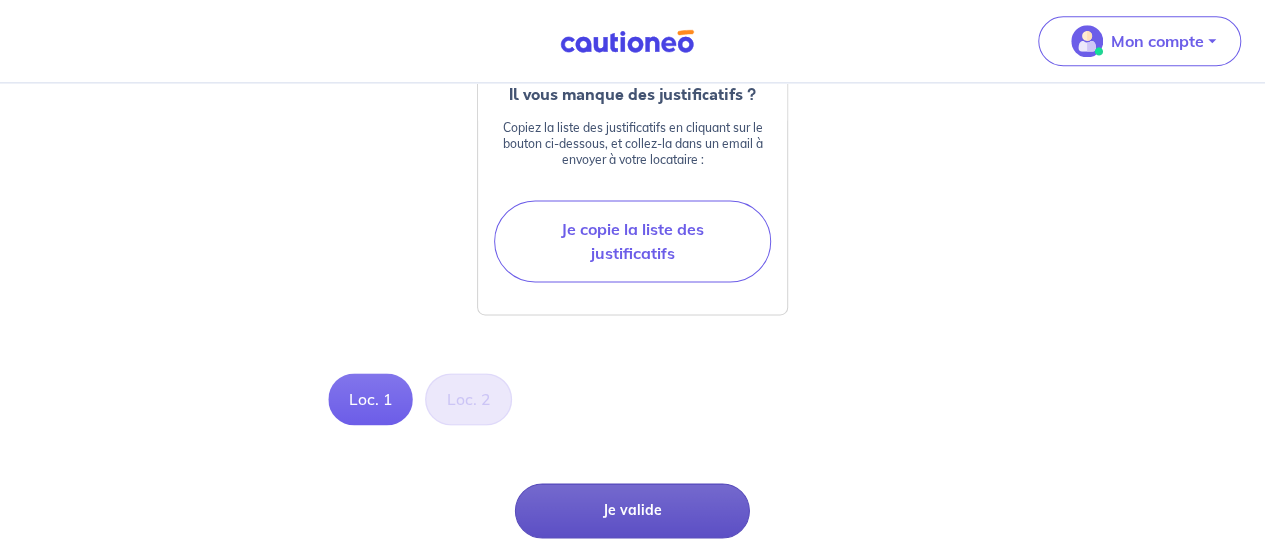 click on "Je valide" at bounding box center (632, 510) 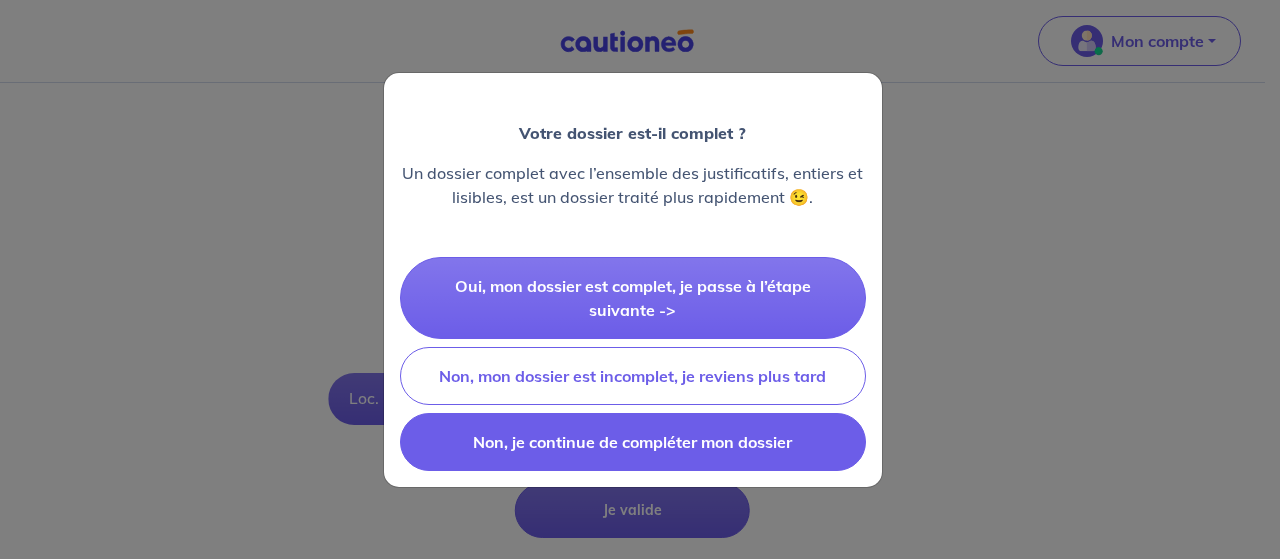click on "Non, je continue de compléter mon dossier" at bounding box center (633, 442) 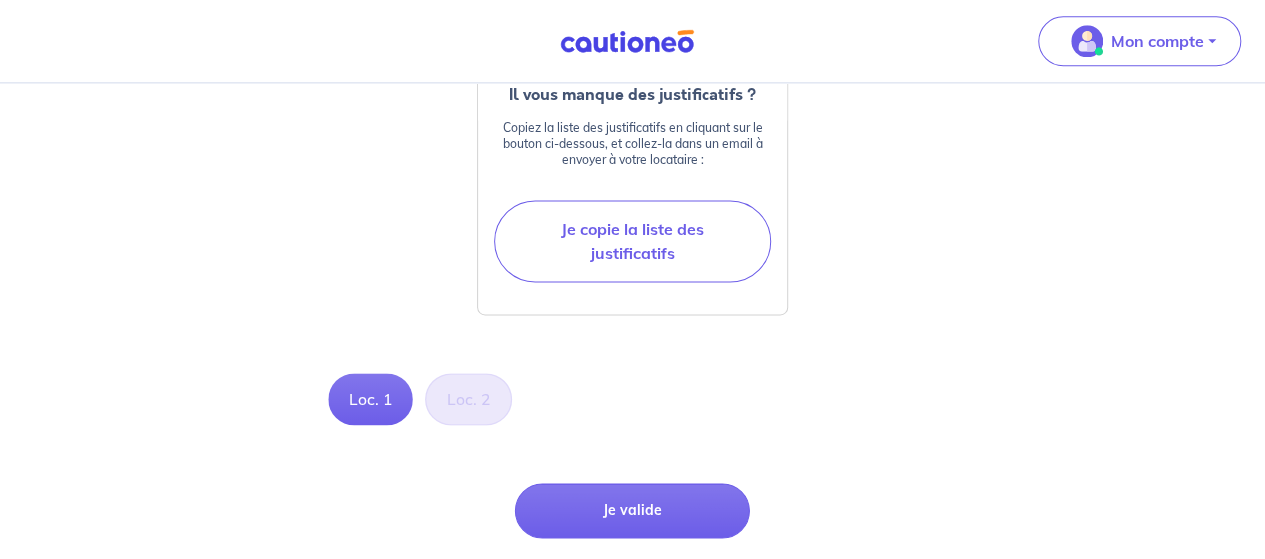 click on "Loc. 2" at bounding box center (468, 399) 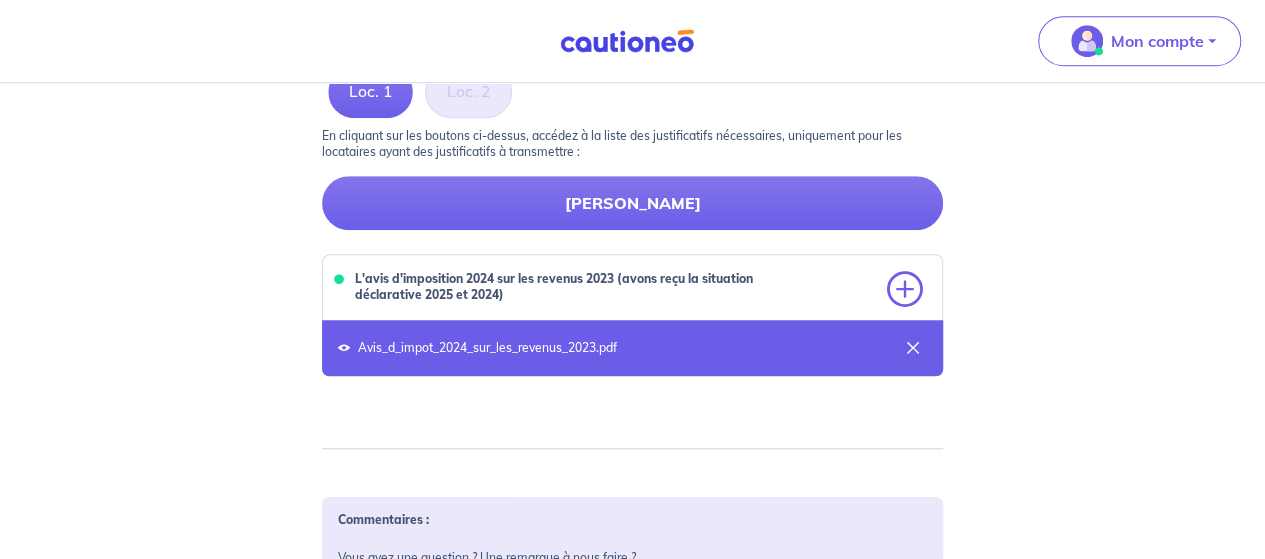 scroll, scrollTop: 548, scrollLeft: 0, axis: vertical 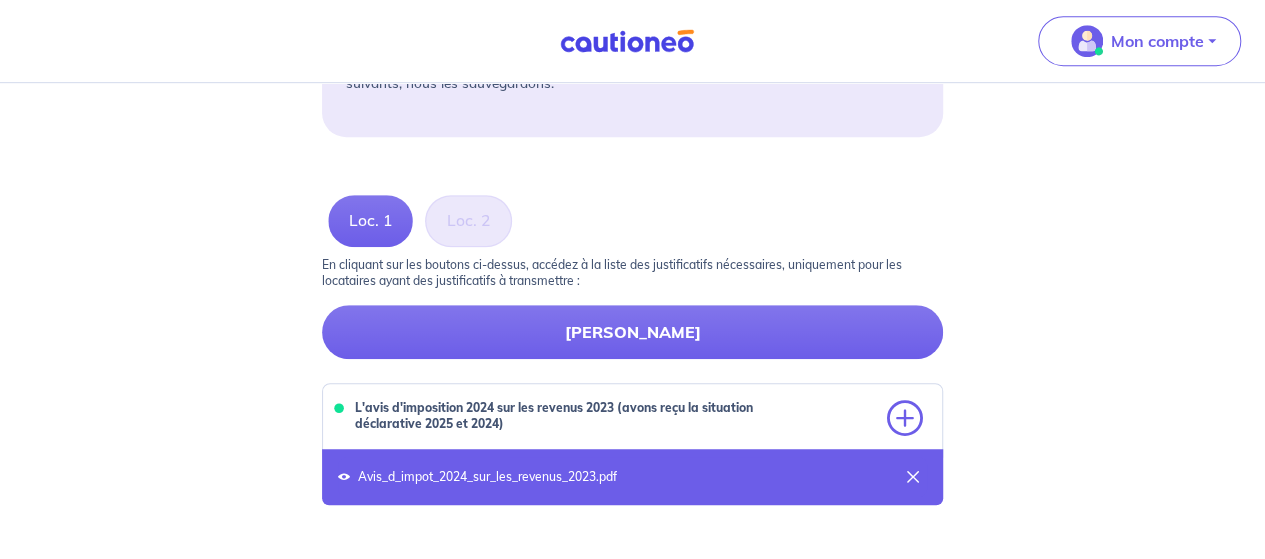 click on "Loc. 2" at bounding box center (468, 221) 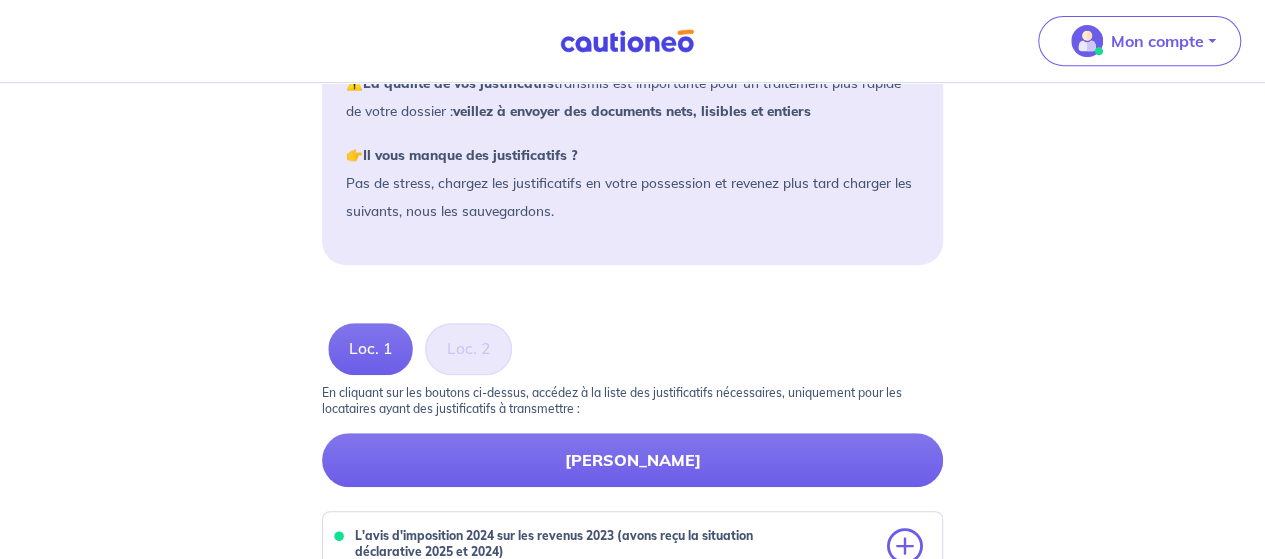 scroll, scrollTop: 248, scrollLeft: 0, axis: vertical 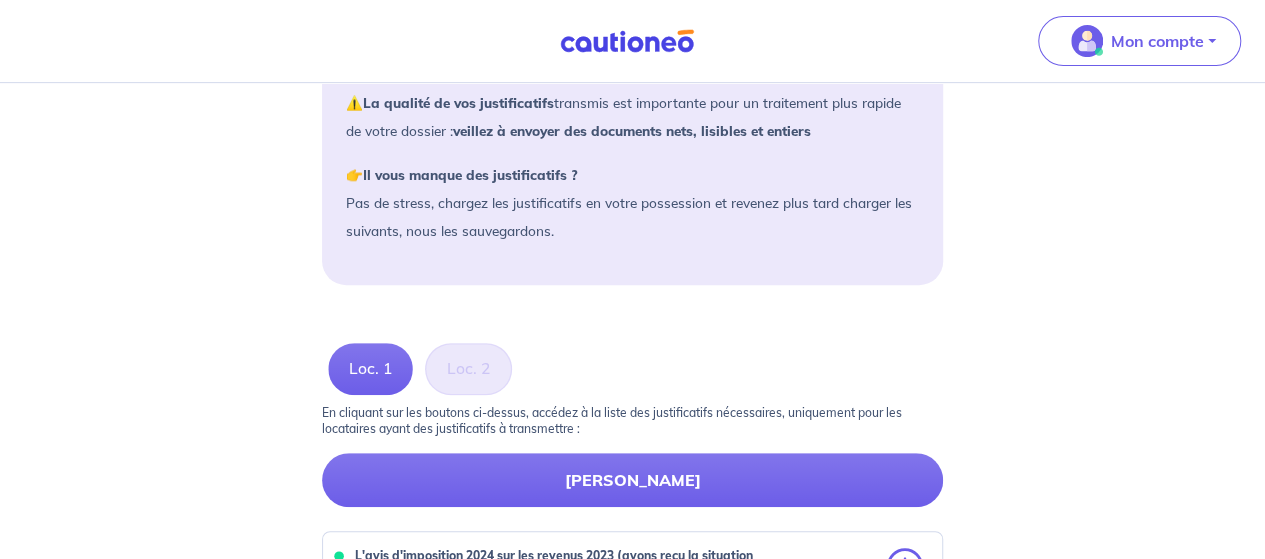 click on "Loc. 2" at bounding box center (468, 369) 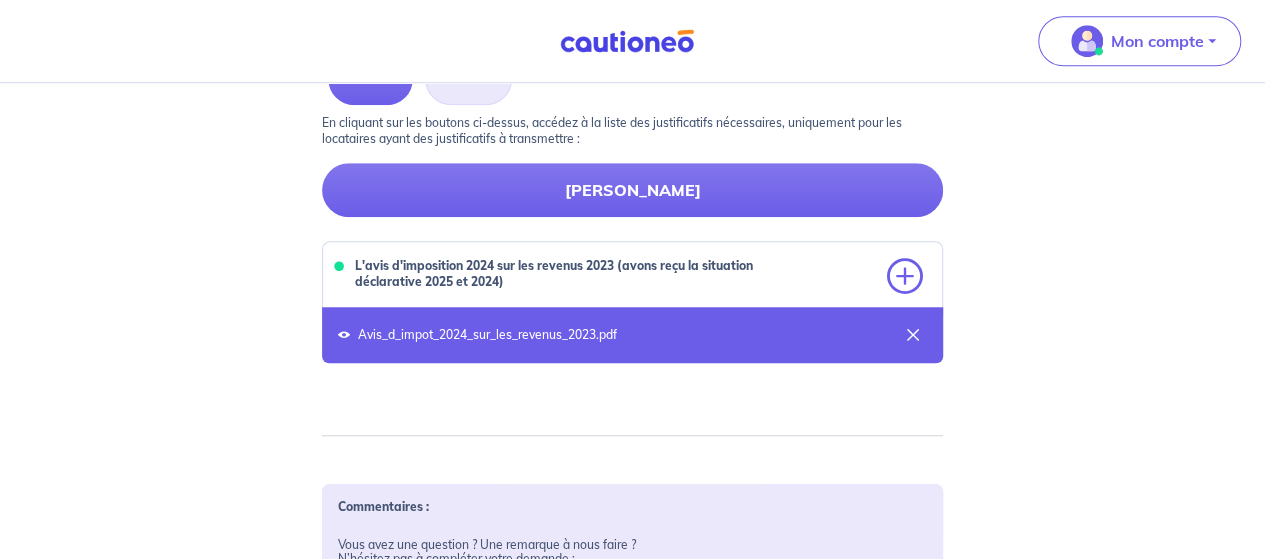 scroll, scrollTop: 700, scrollLeft: 0, axis: vertical 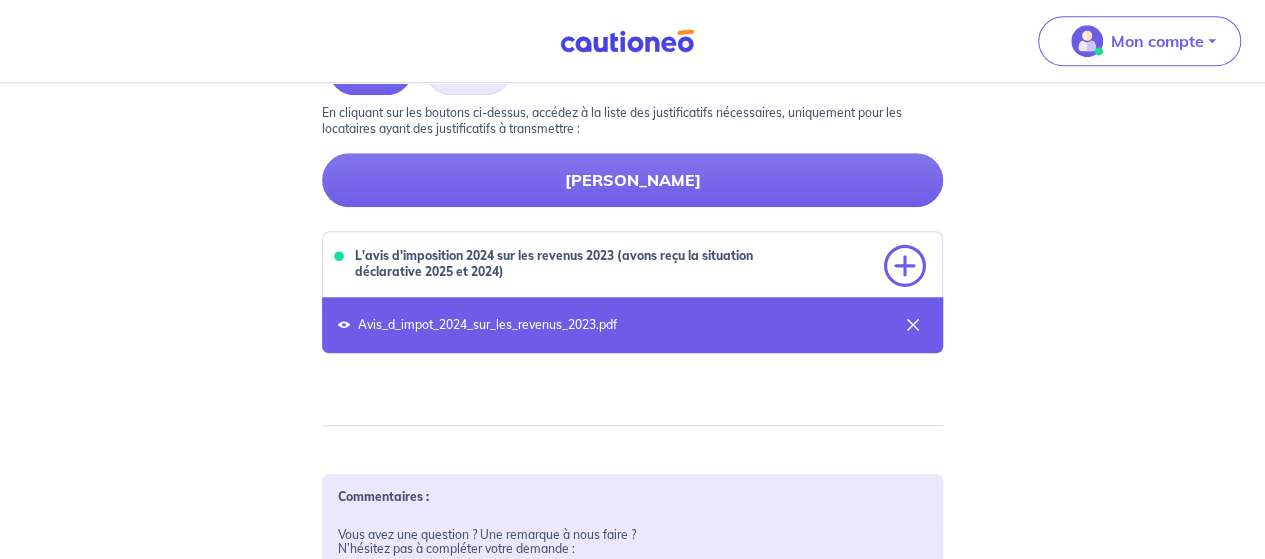 click at bounding box center [905, 267] 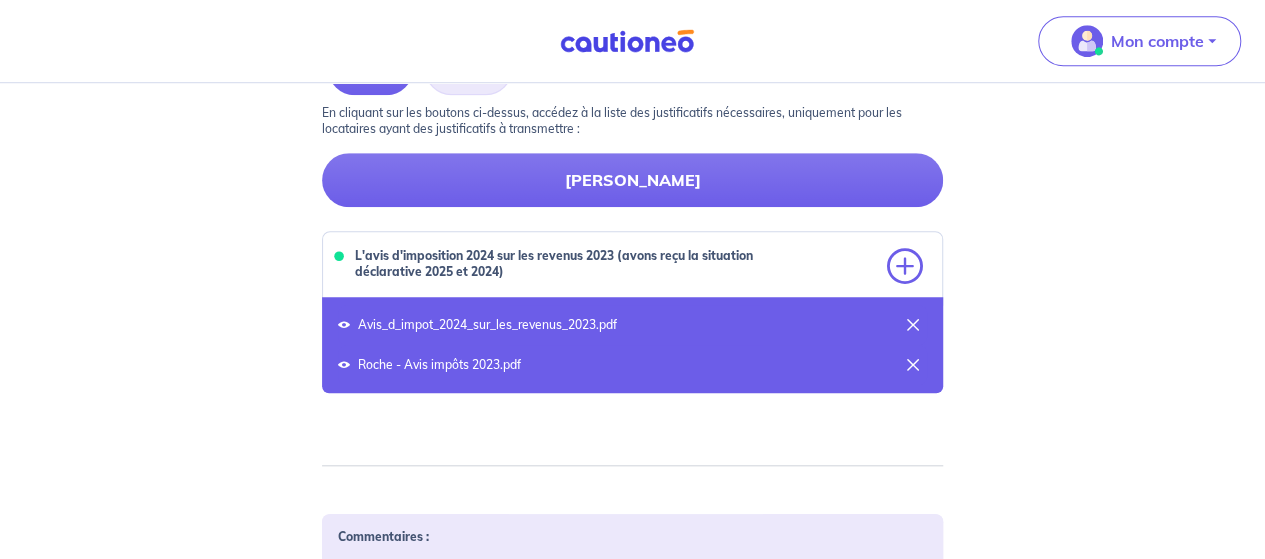 scroll, scrollTop: 800, scrollLeft: 0, axis: vertical 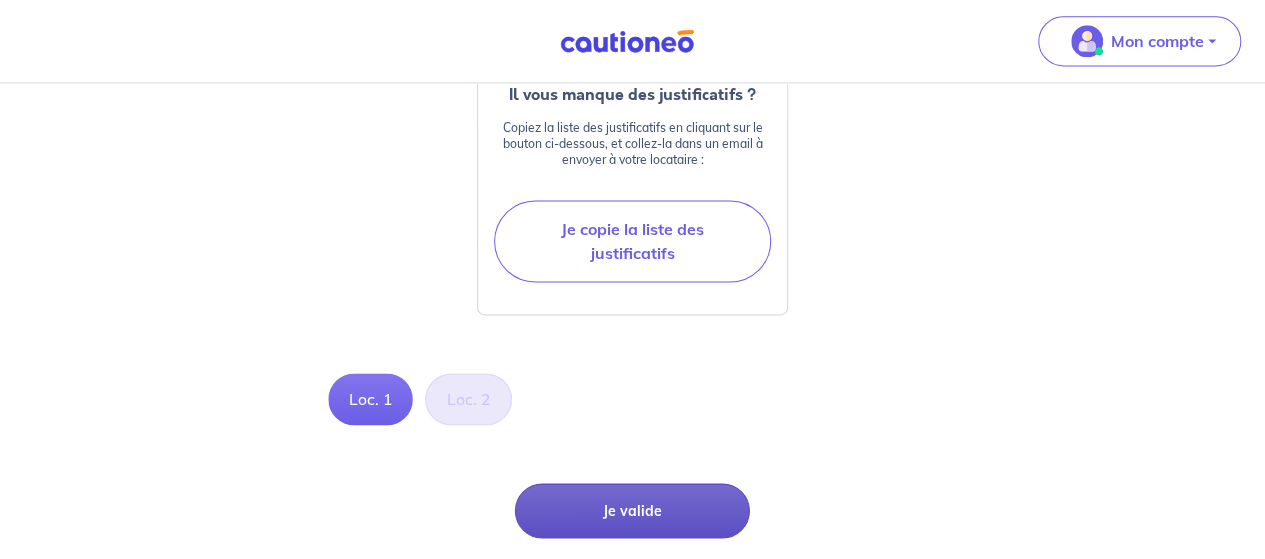 click on "Je valide" at bounding box center [632, 510] 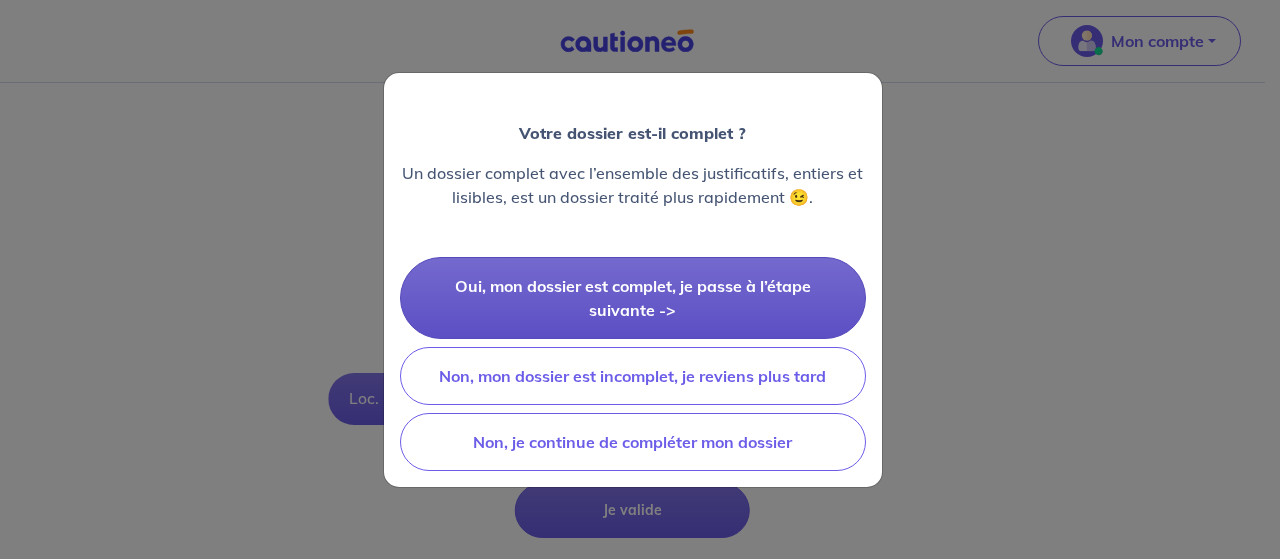 click on "Oui, mon dossier est complet, je passe à l’étape suivante ->" at bounding box center [633, 298] 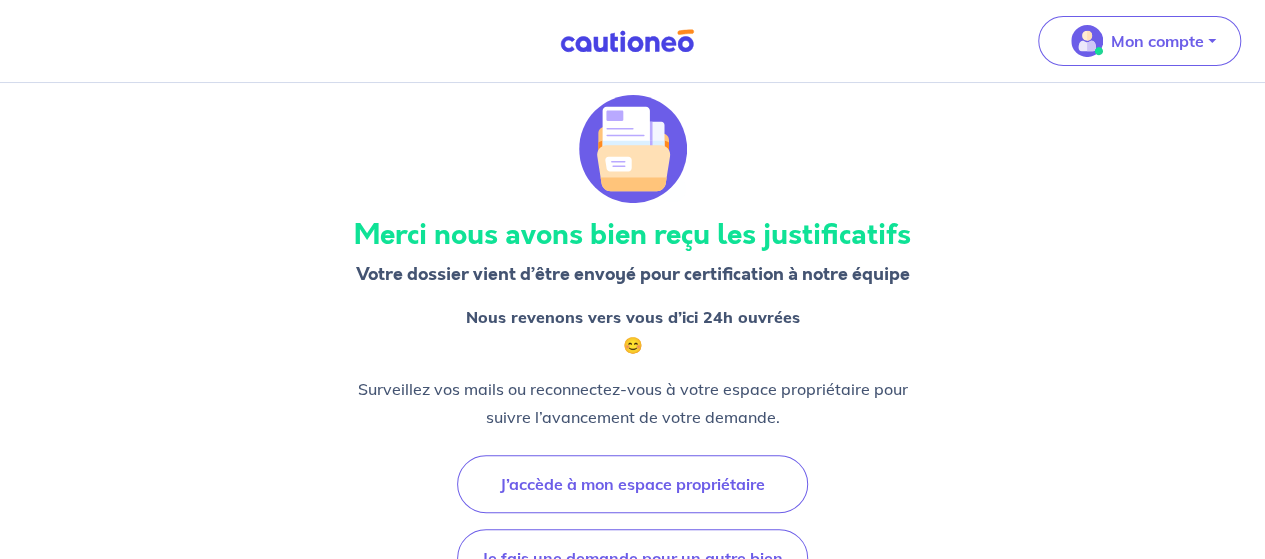 scroll, scrollTop: 0, scrollLeft: 0, axis: both 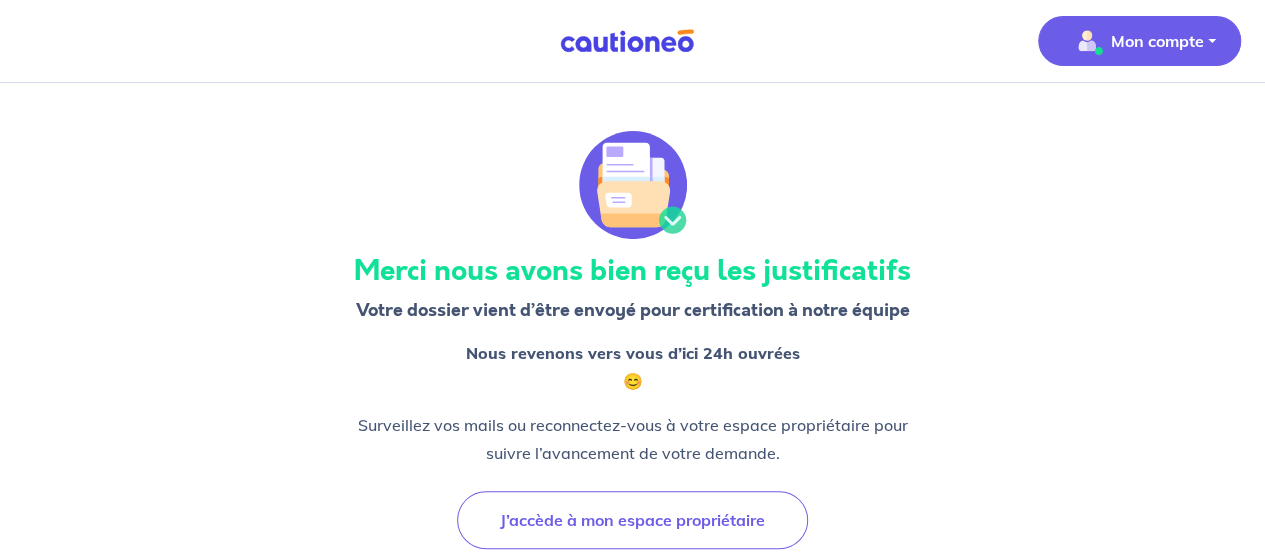 click on "Mon compte" at bounding box center (1133, 41) 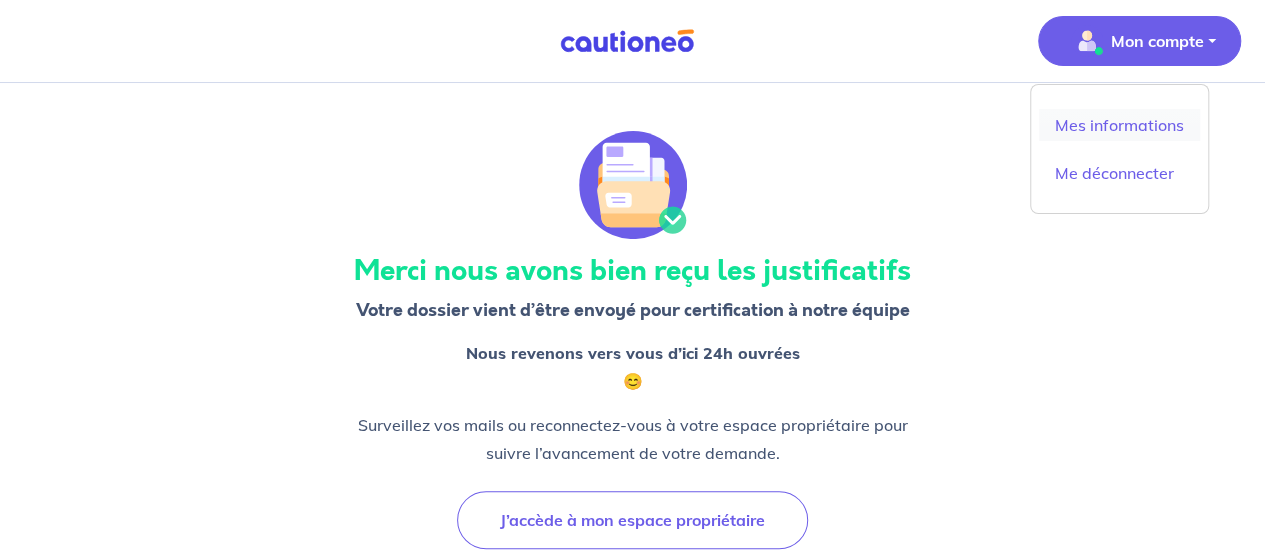click on "Mes informations" at bounding box center (1119, 125) 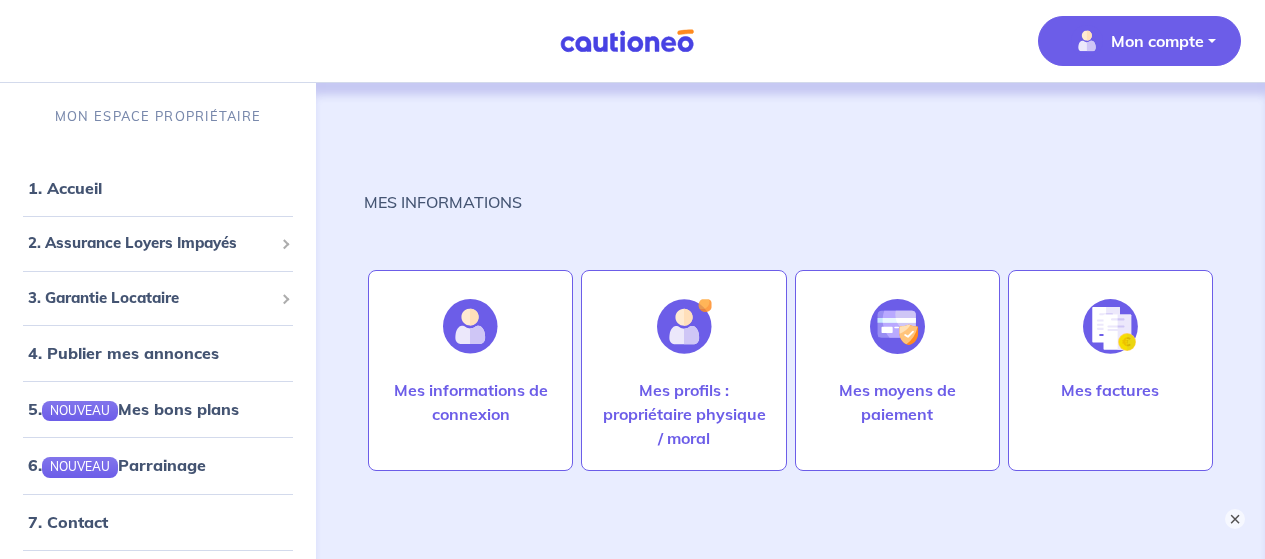 scroll, scrollTop: 0, scrollLeft: 0, axis: both 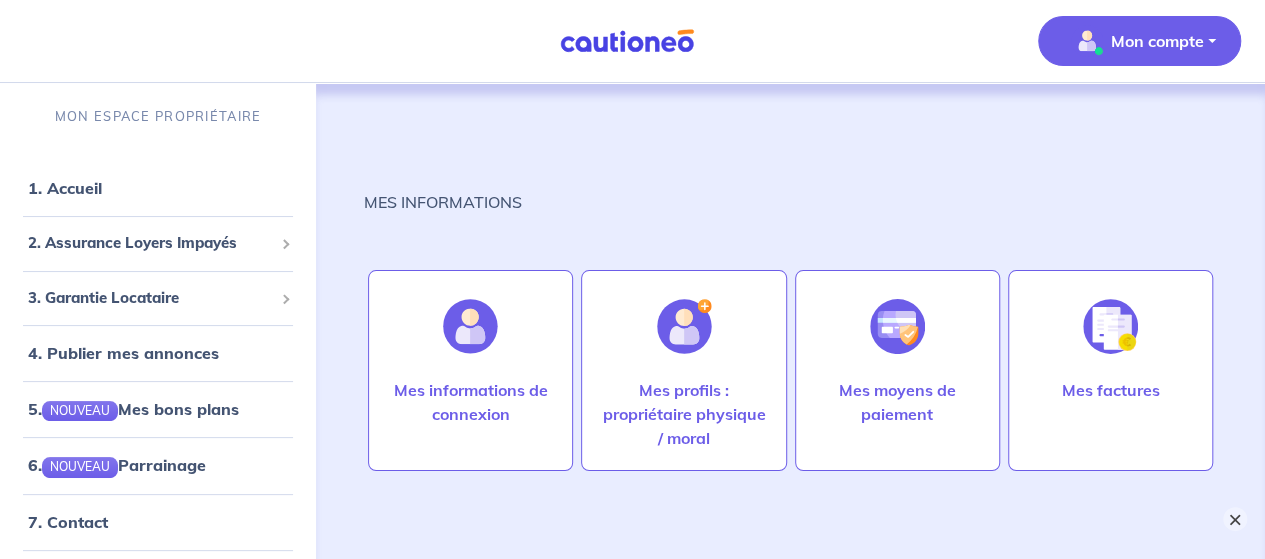 click on "×" at bounding box center [1235, 519] 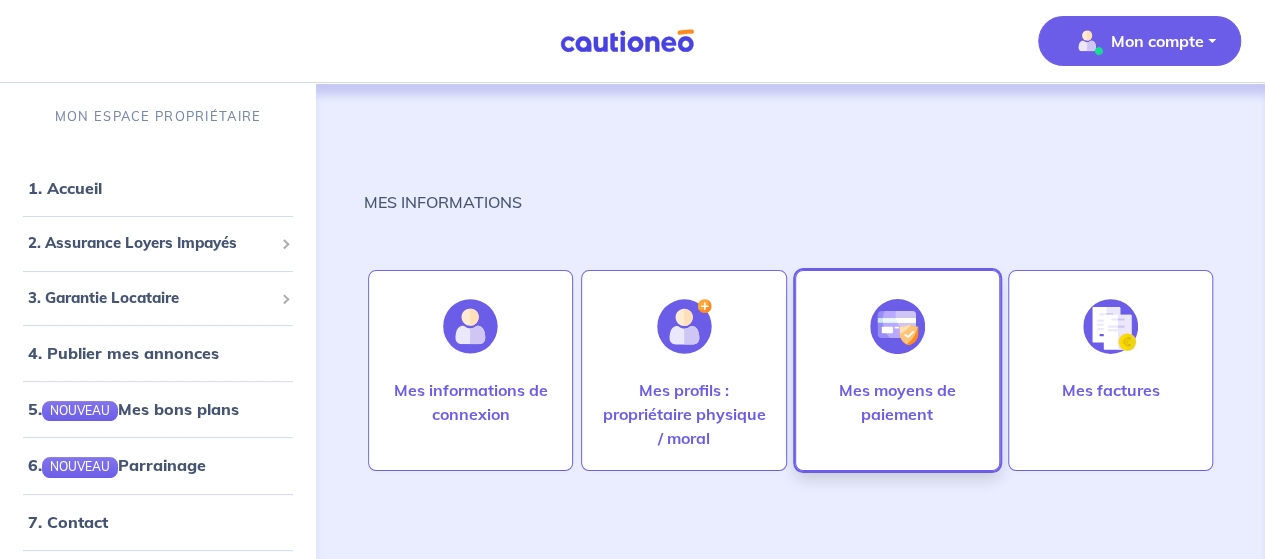 scroll, scrollTop: 0, scrollLeft: 0, axis: both 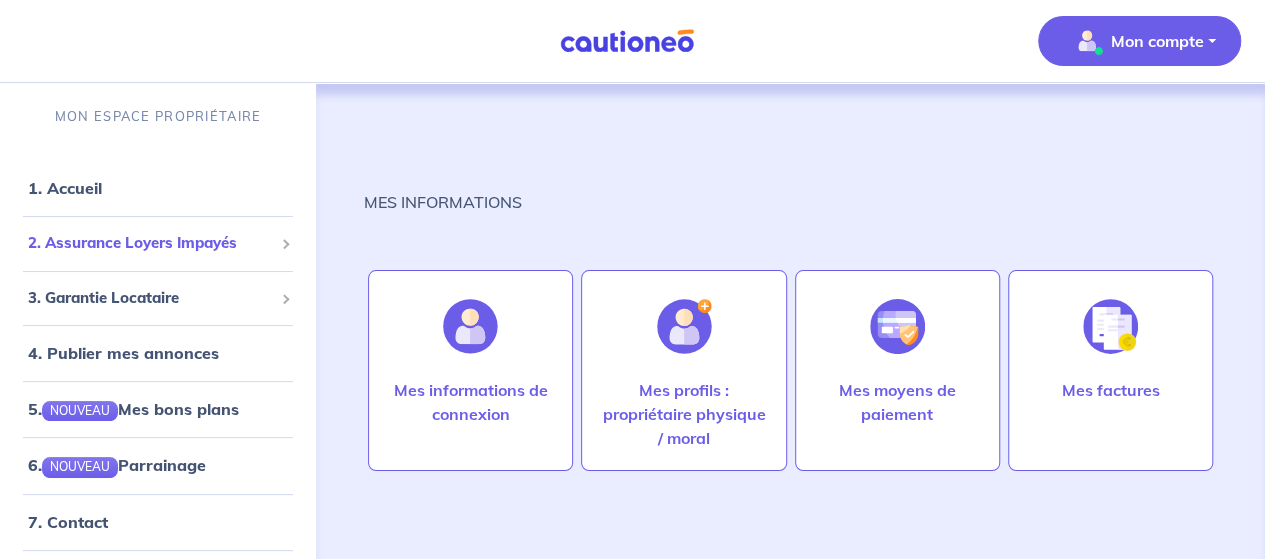 click on "2. Assurance Loyers Impayés Souscrire Suivre mes dossiers Mes contrats signés Découvrir l'assurance" at bounding box center (158, 243) 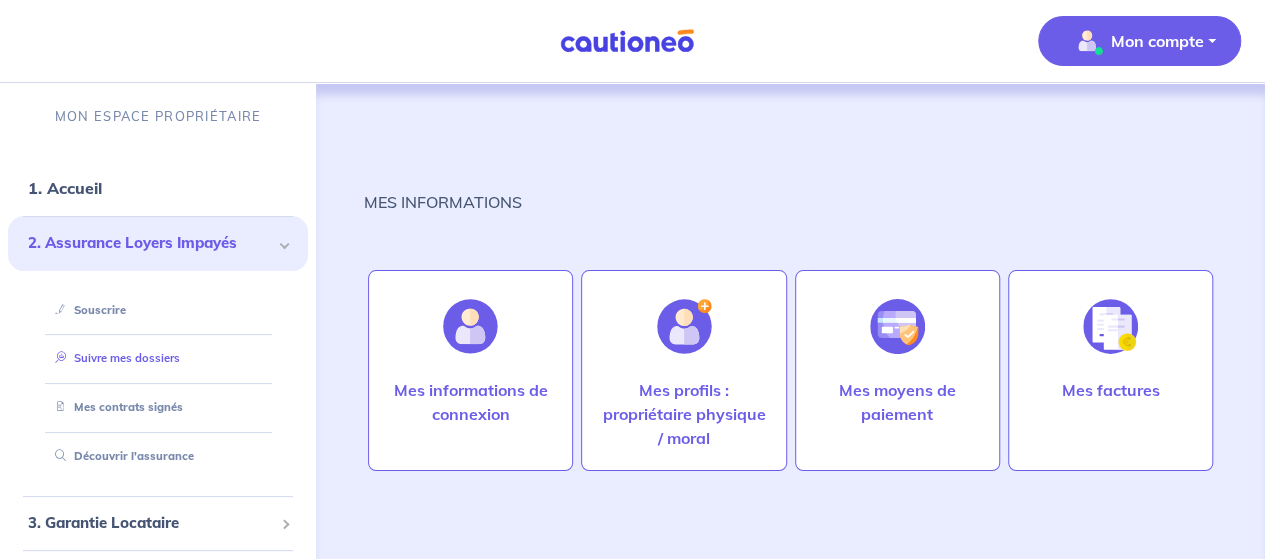 click on "Suivre mes dossiers" at bounding box center [113, 358] 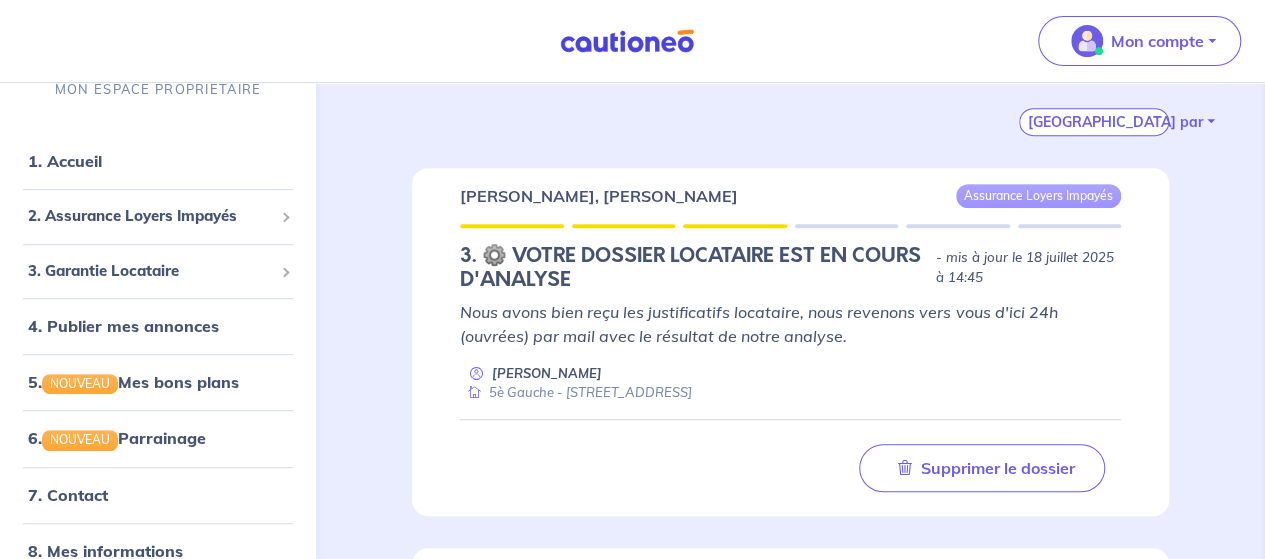 scroll, scrollTop: 400, scrollLeft: 0, axis: vertical 